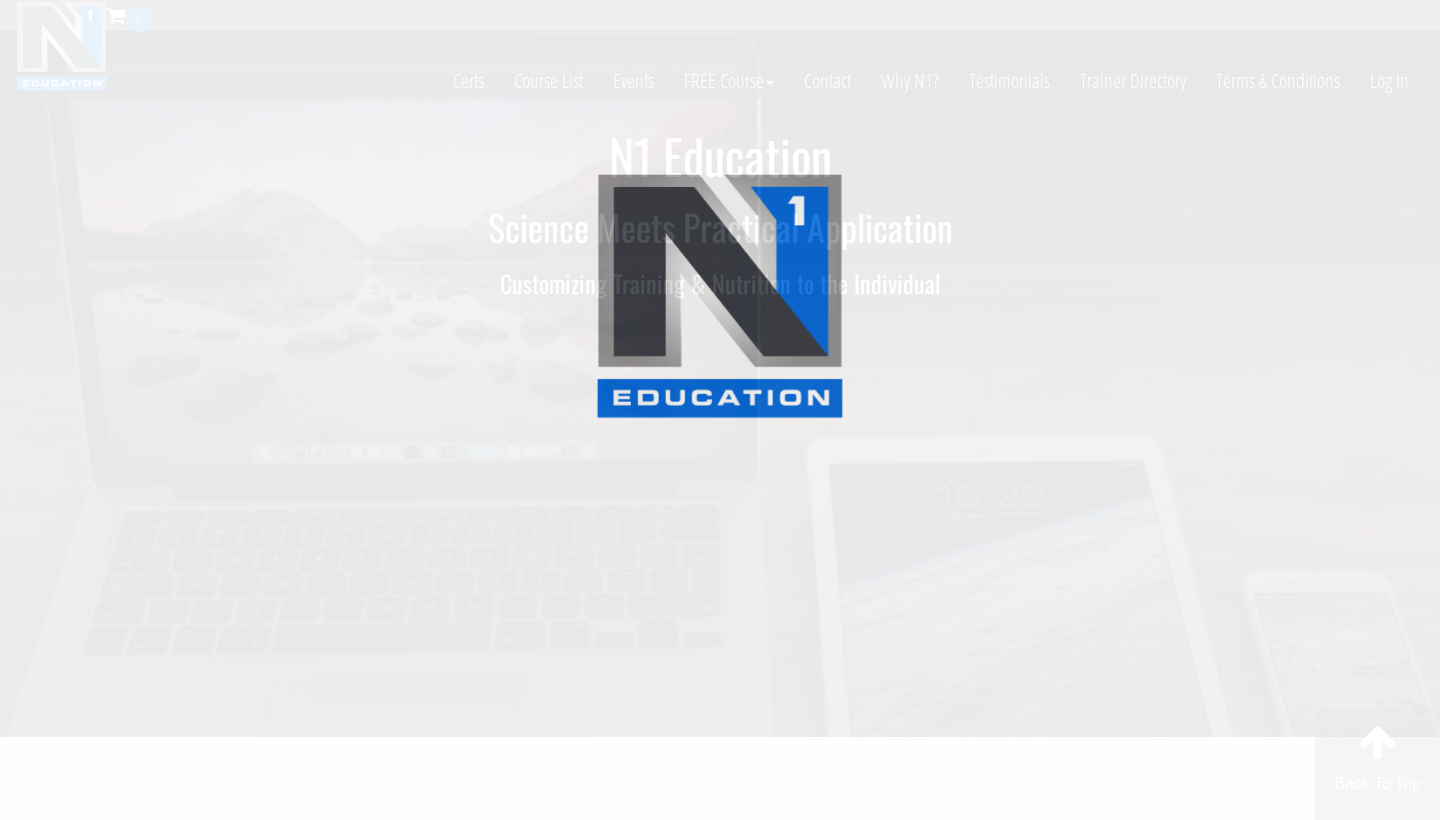 scroll, scrollTop: 0, scrollLeft: 0, axis: both 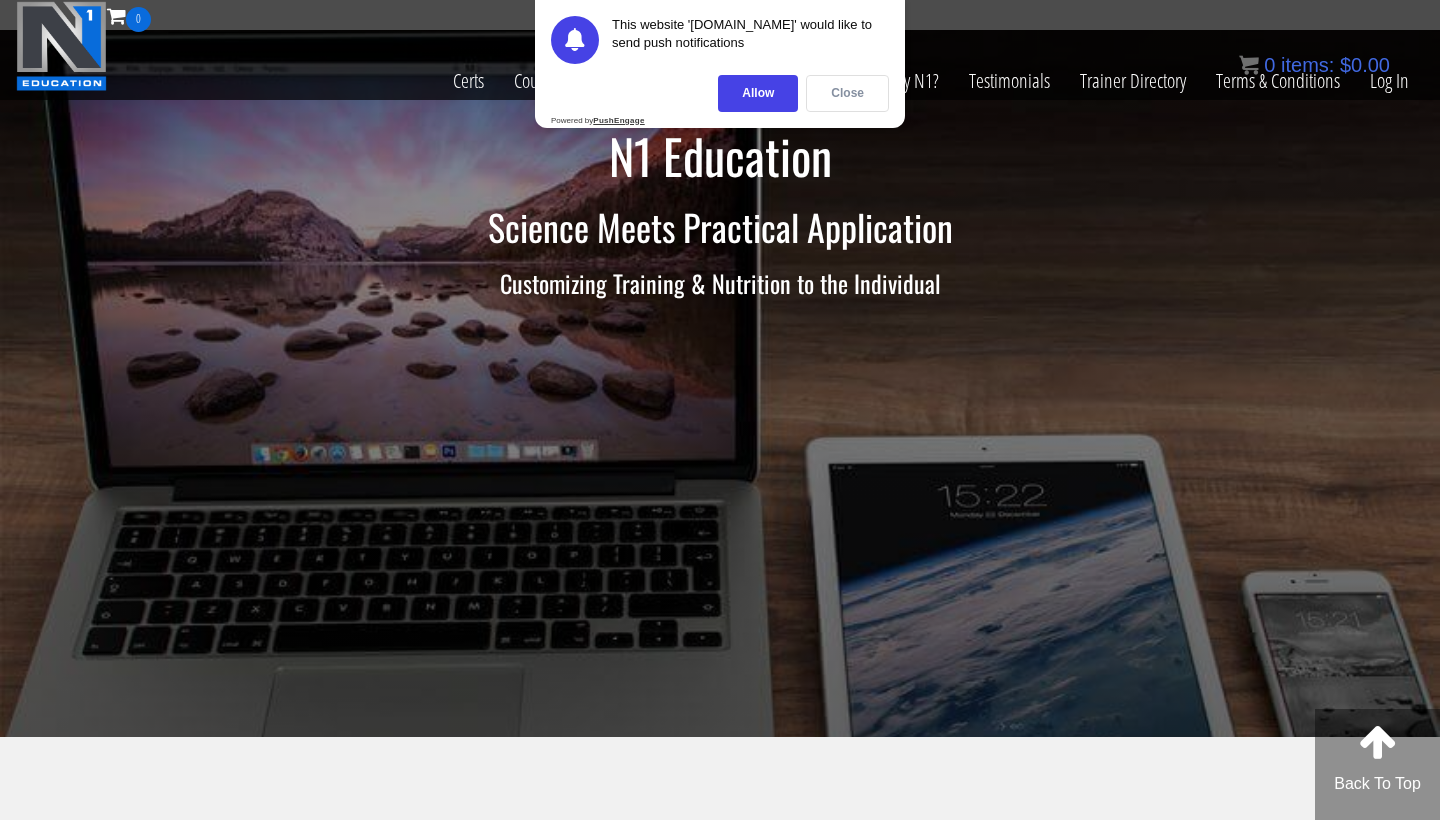 click on "Close" at bounding box center (847, 93) 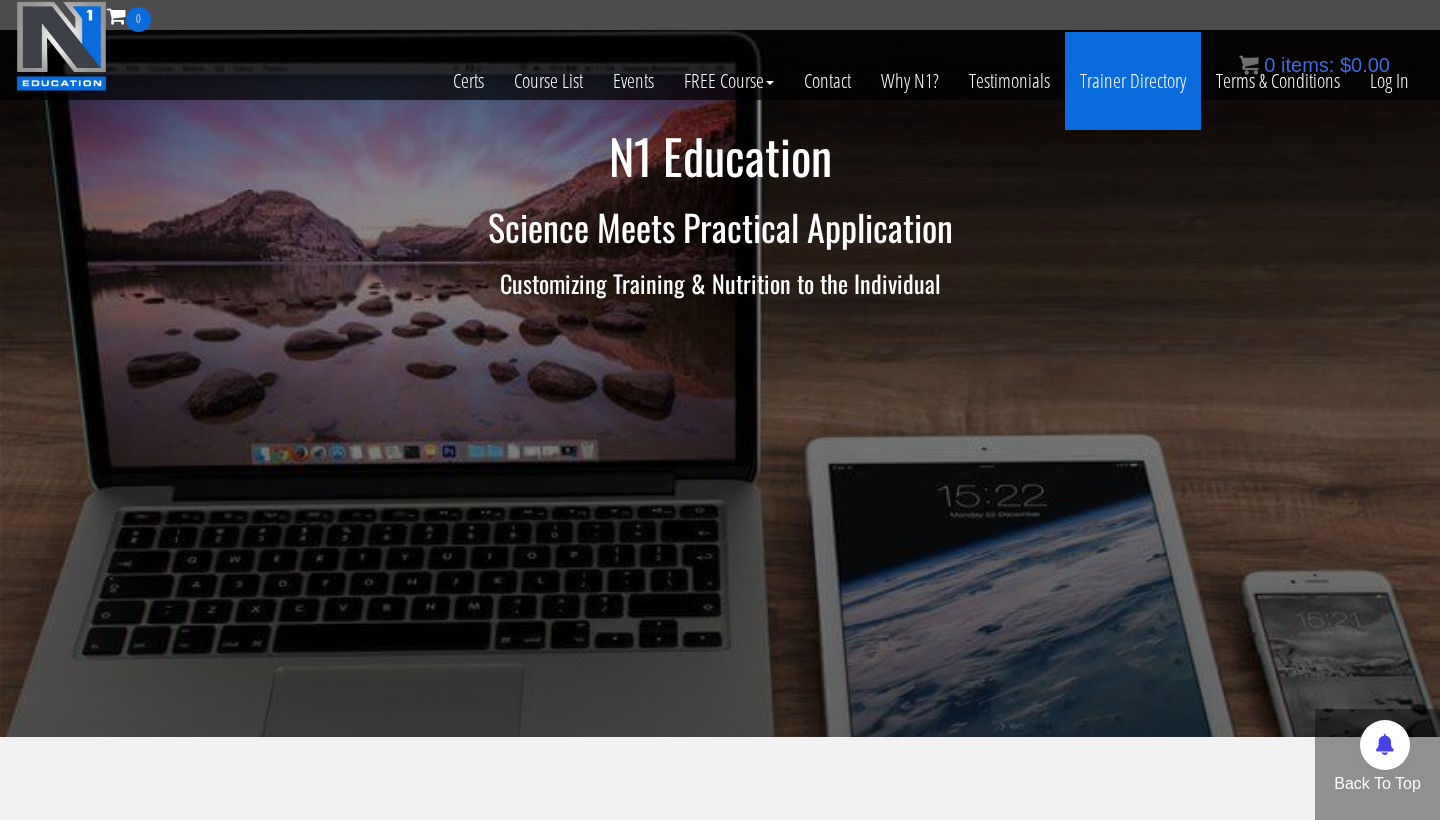 click on "Trainer Directory" at bounding box center [1133, 81] 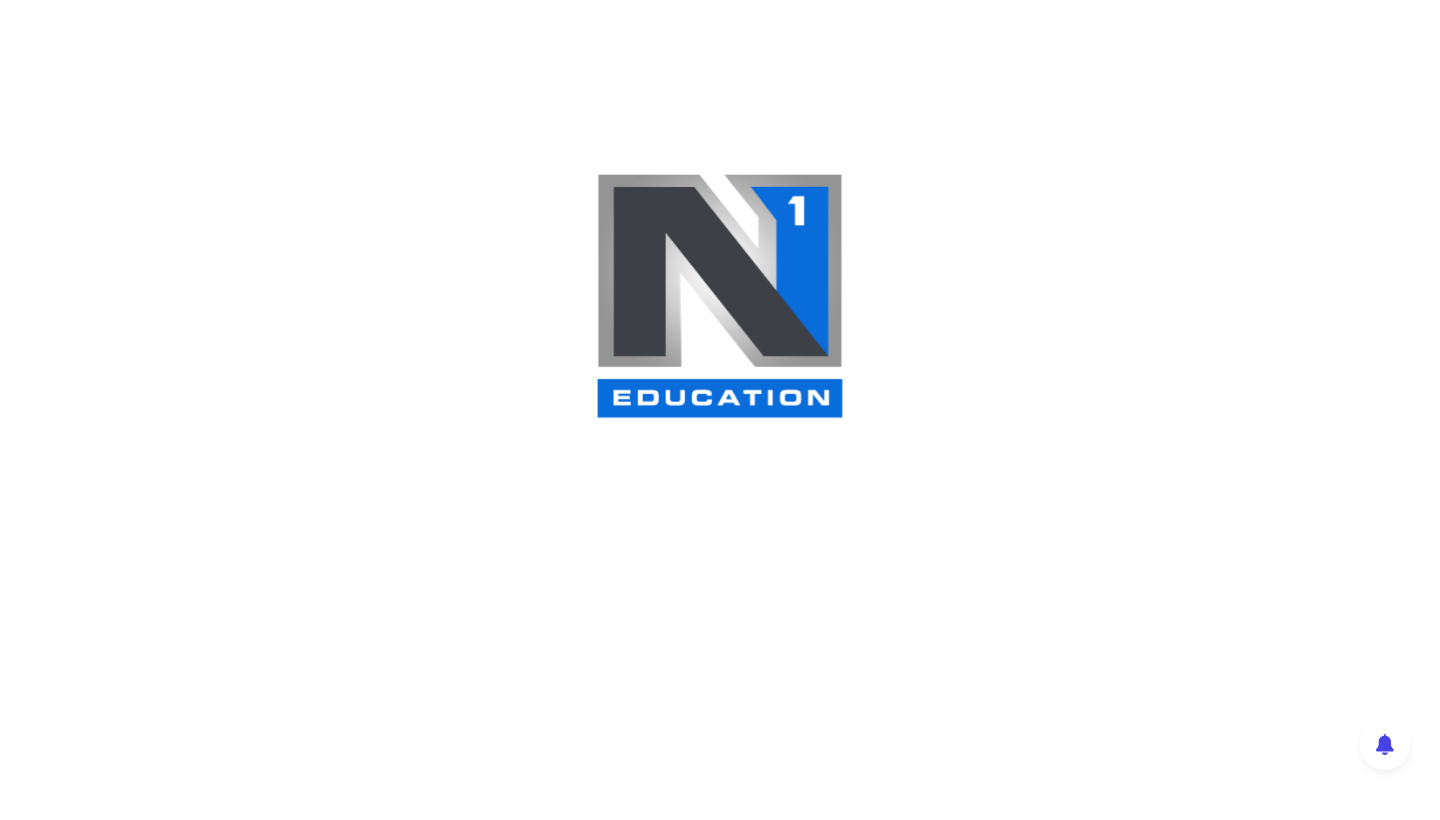 click at bounding box center [720, 410] 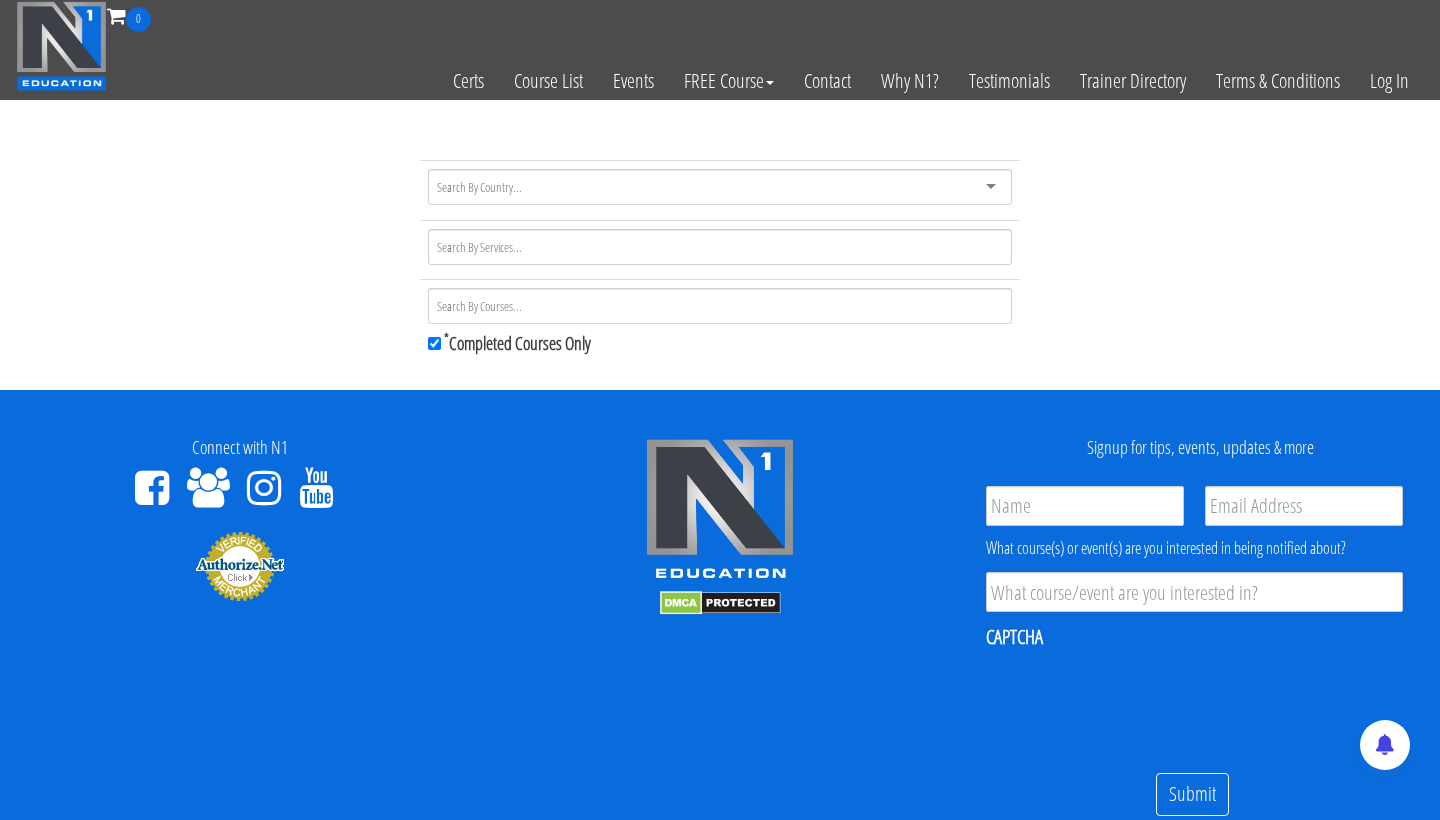 scroll, scrollTop: 0, scrollLeft: 0, axis: both 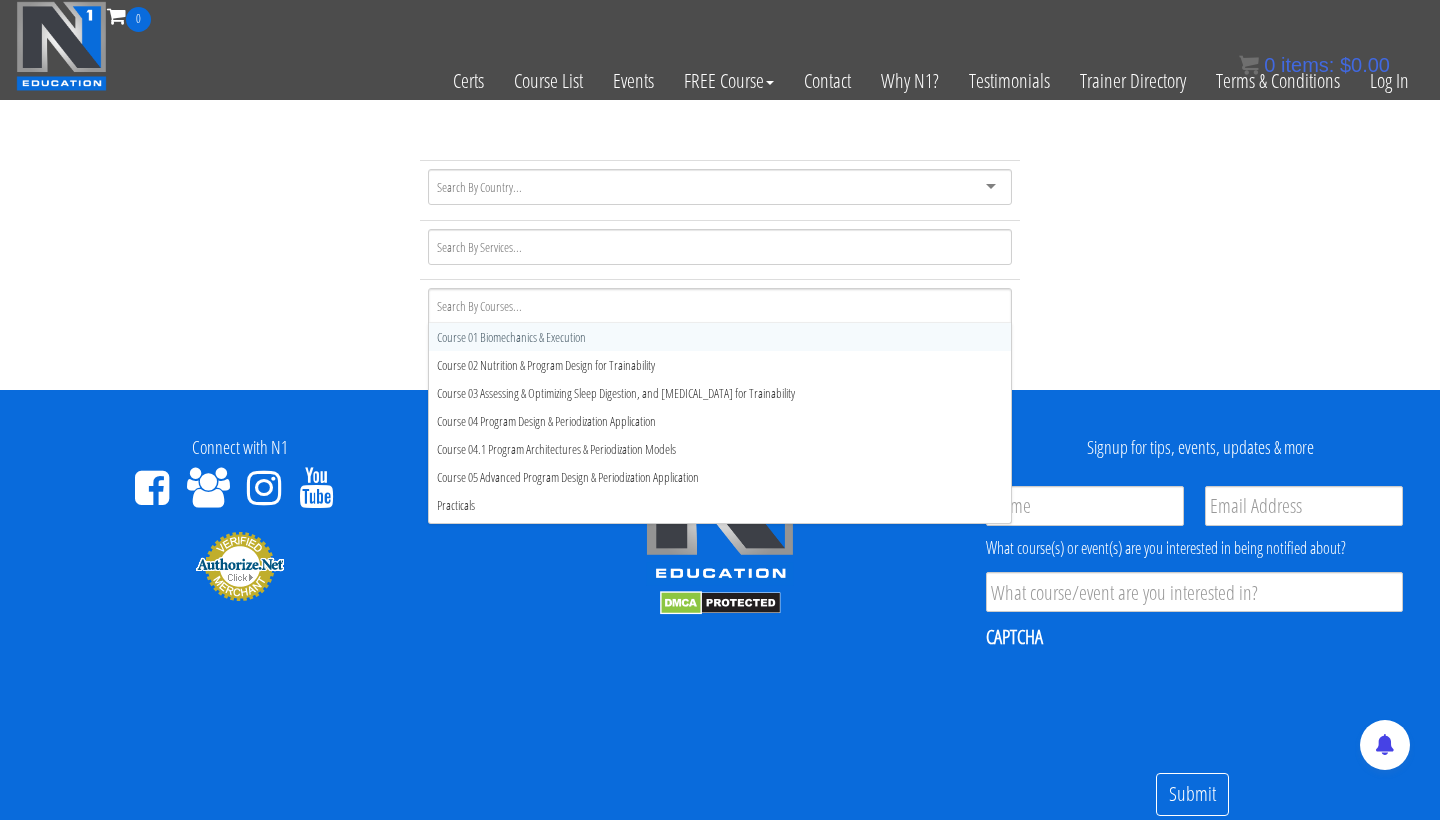 click at bounding box center [720, 306] 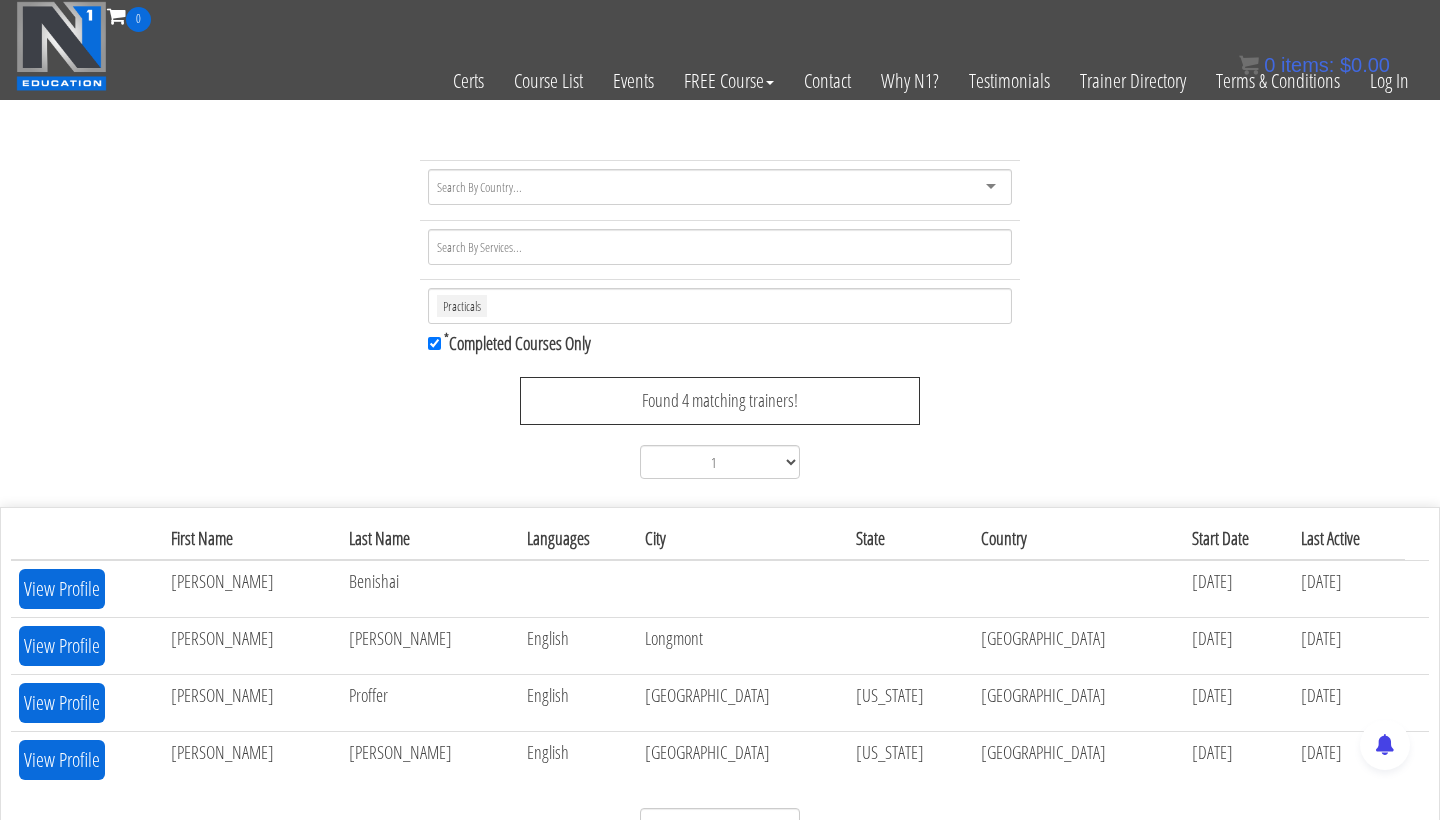click on "Practicals Practicals Course 01 Biomechanics & Execution Course 02 Nutrition & Program Design for Trainability Course 03 Assessing & Optimizing Sleep Digestion, and Stress Management for Trainability Course 04 Program Design & Periodization Application Course 04.1 Program Architectures & Periodization Models Course 05 Advanced Program Design & Periodization Application Topic Course 01 Progressive Overload Topic Course Biometric Coaching
* 1" at bounding box center (720, 323) 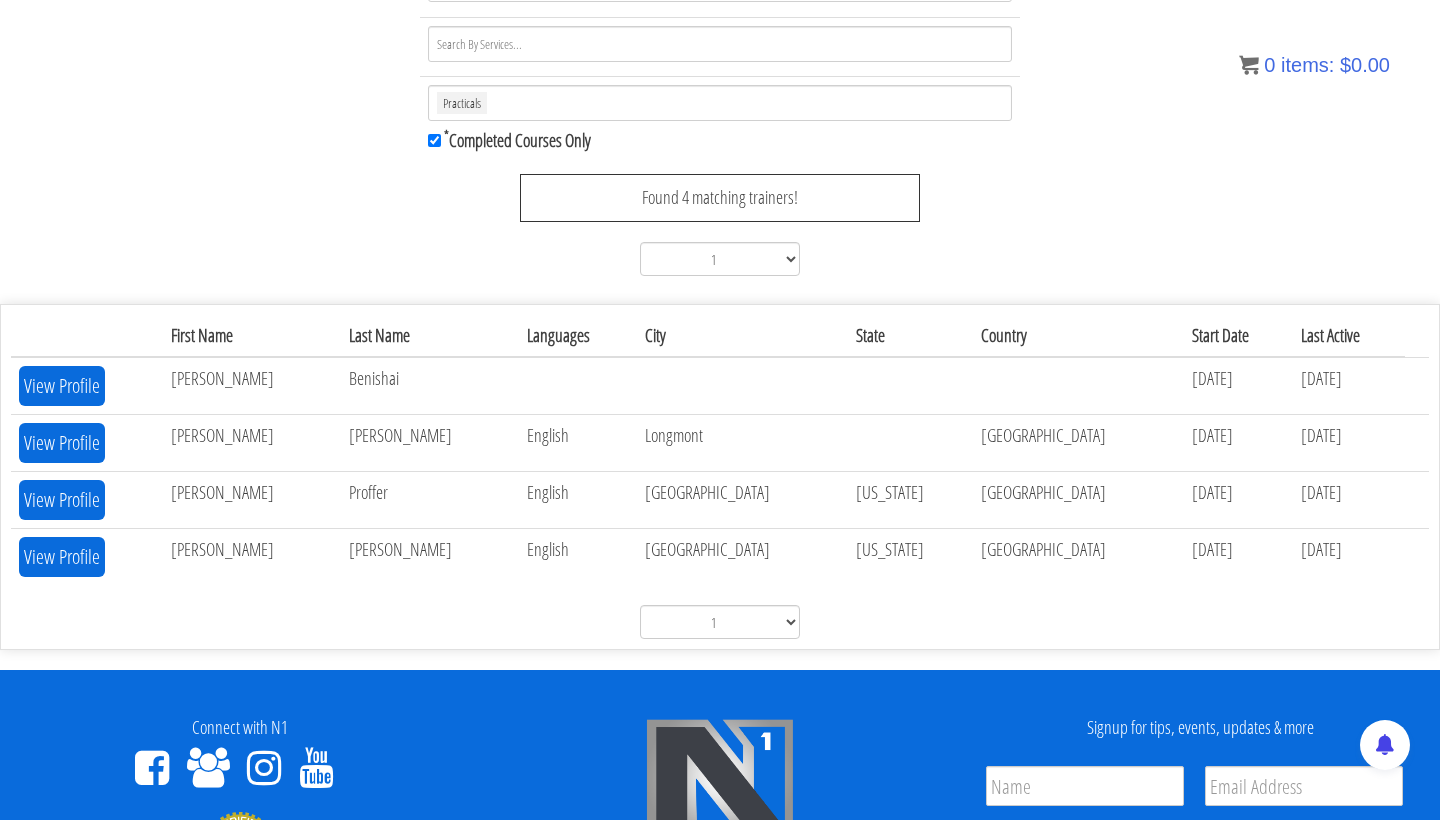 scroll, scrollTop: 206, scrollLeft: 0, axis: vertical 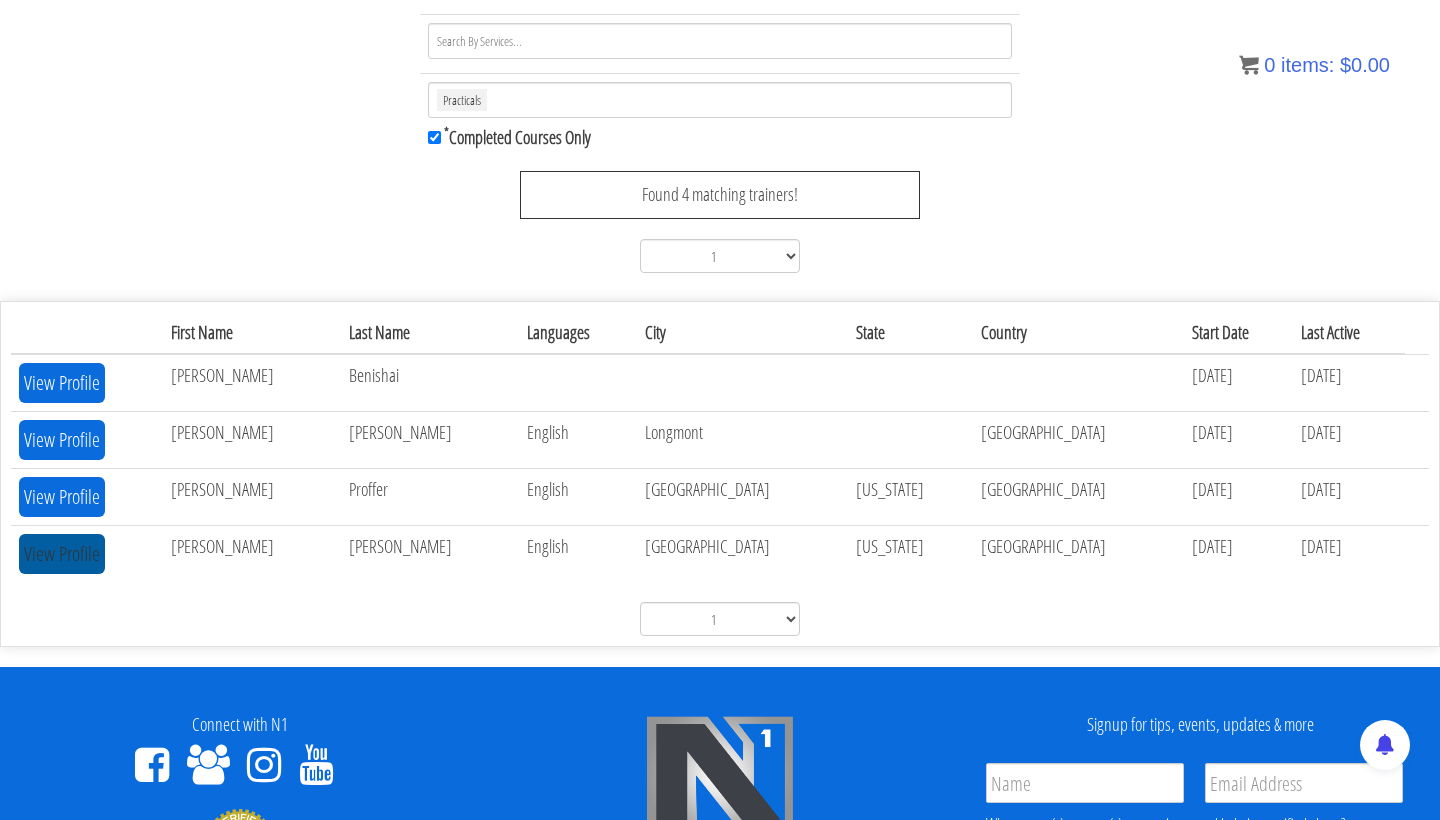 click on "View Profile" at bounding box center [62, 554] 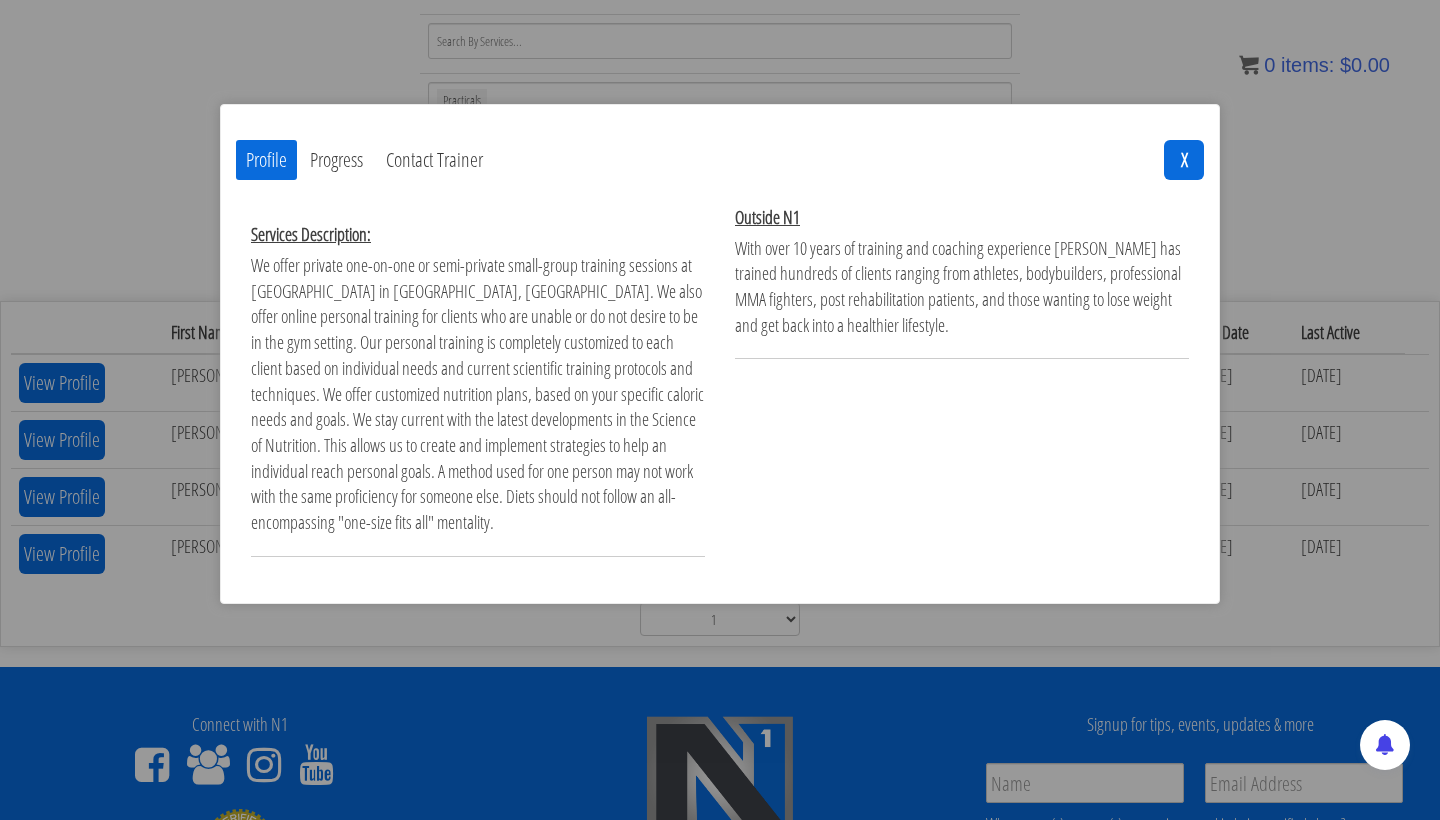 scroll, scrollTop: 528, scrollLeft: 0, axis: vertical 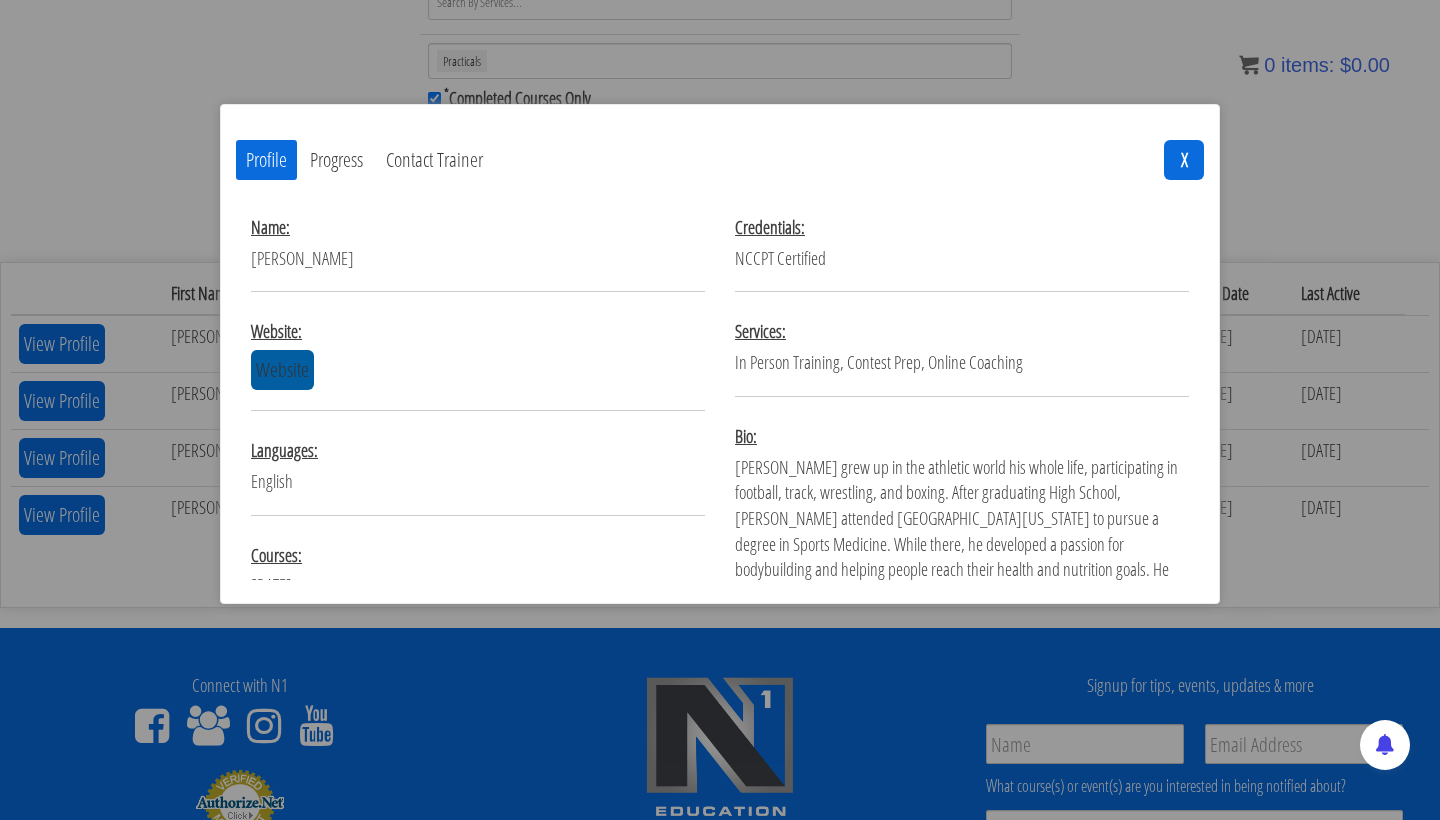 click on "Website" at bounding box center (282, 370) 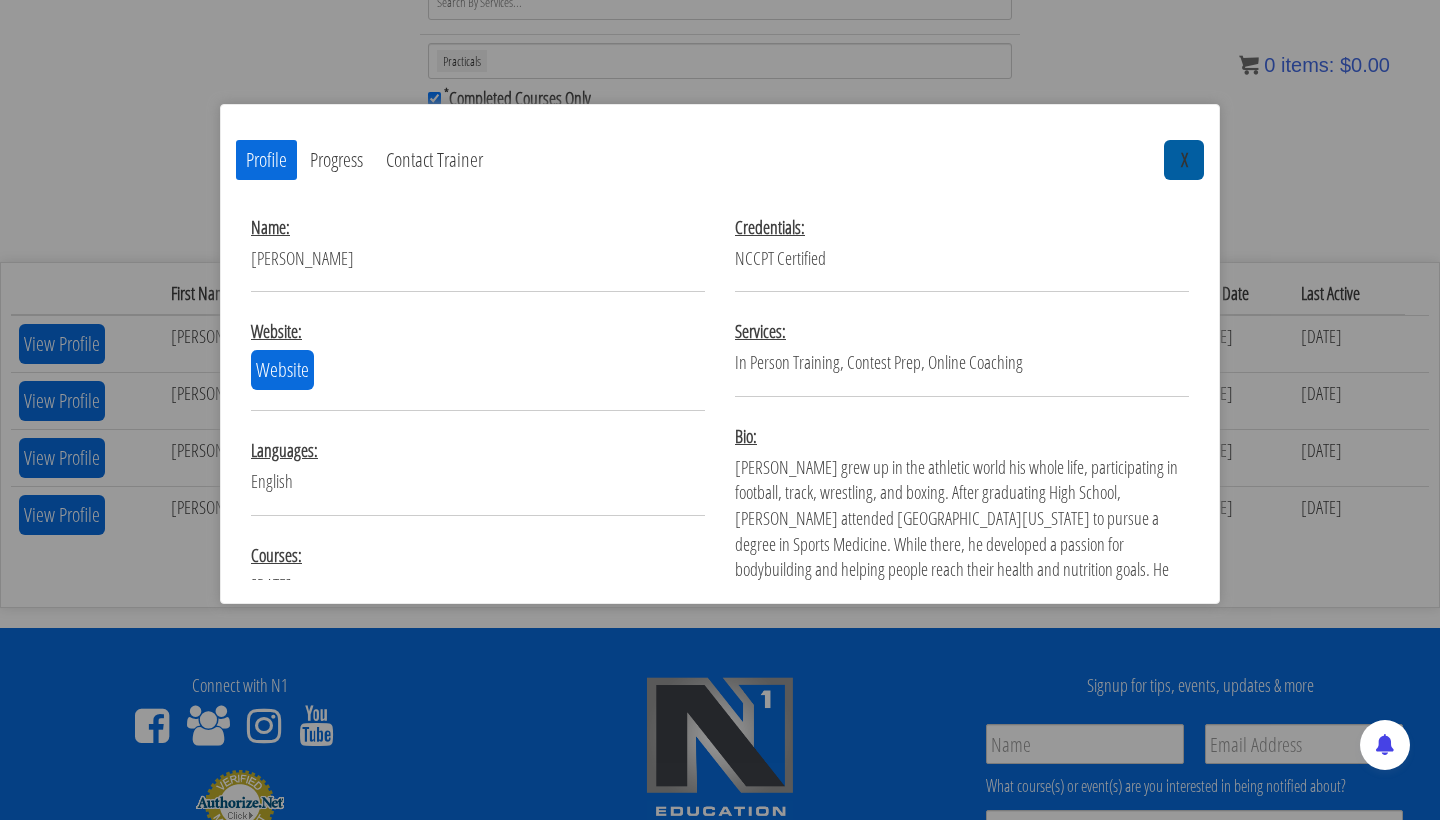 click on "X" at bounding box center (1184, 160) 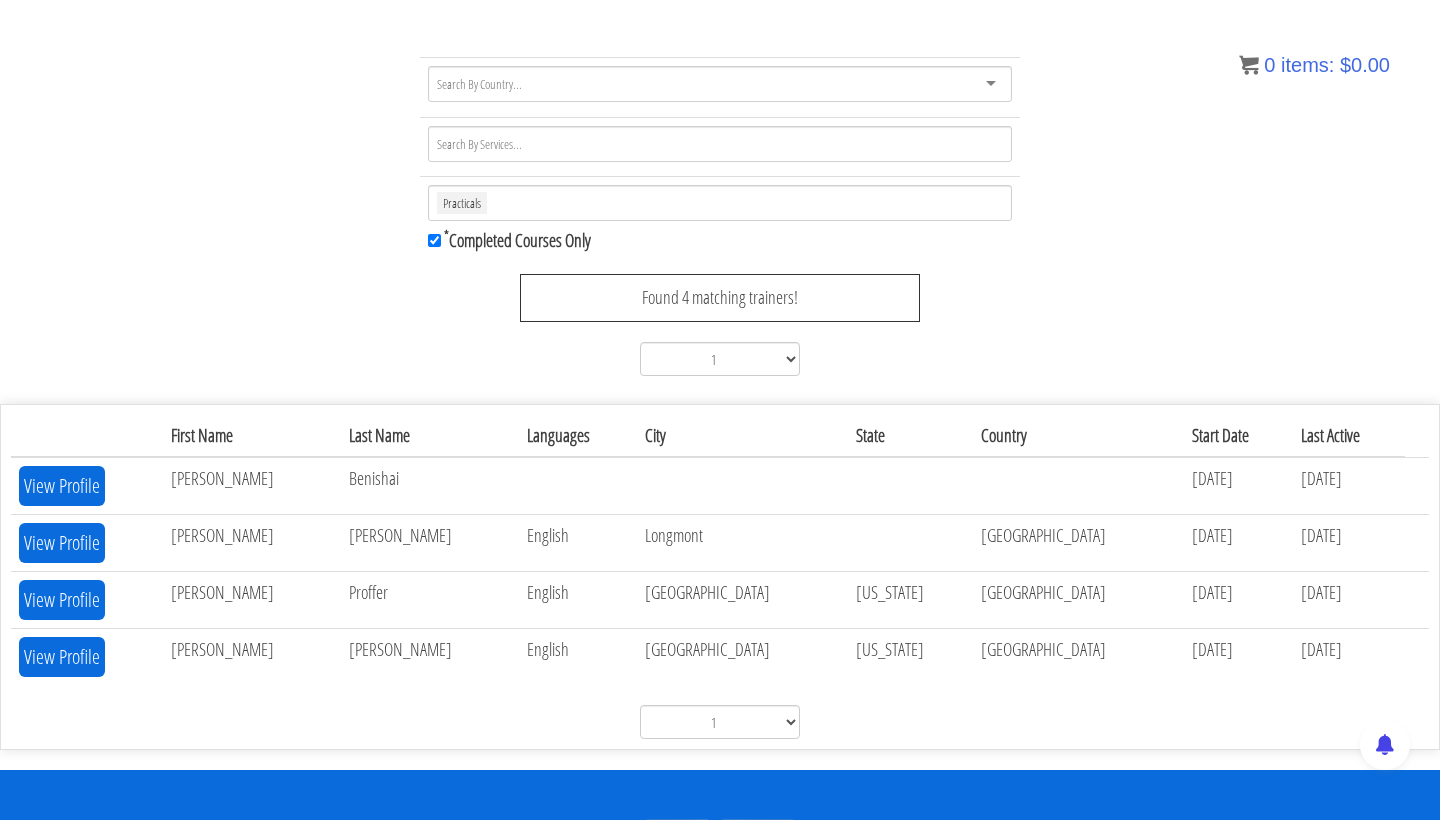 scroll, scrollTop: 100, scrollLeft: 0, axis: vertical 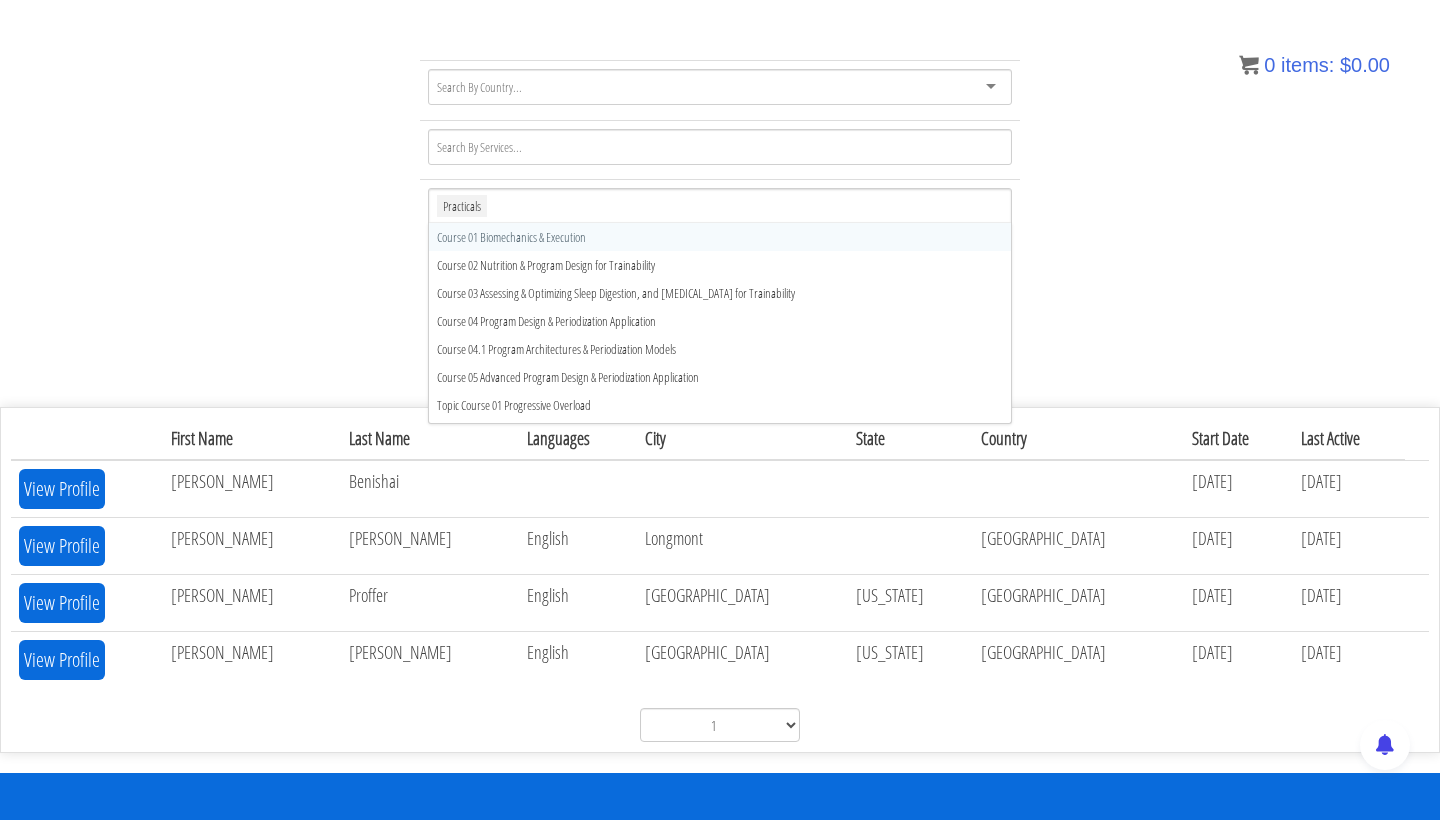 click on "Practicals" at bounding box center (720, 206) 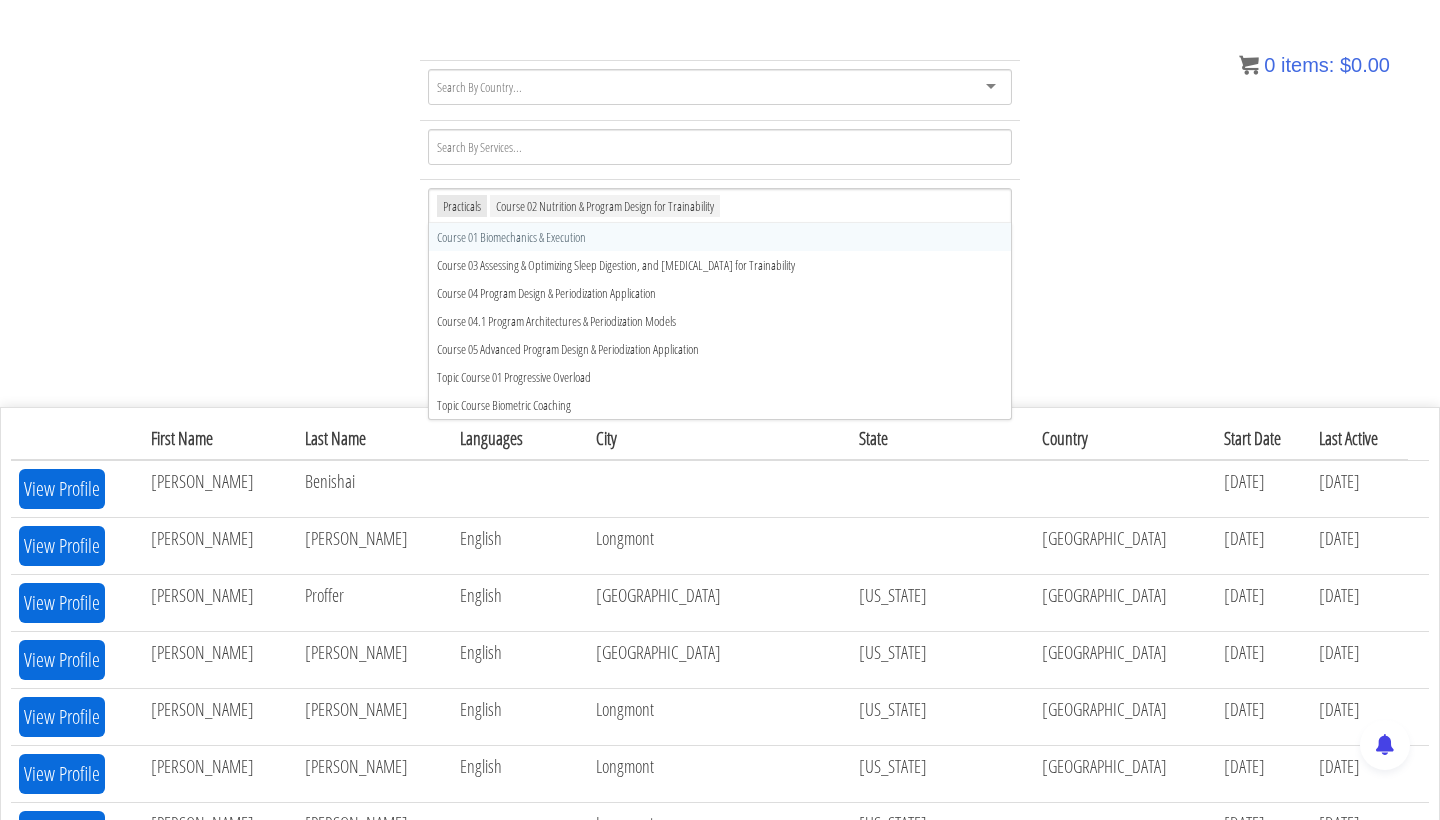 click on "Practicals" at bounding box center (462, 206) 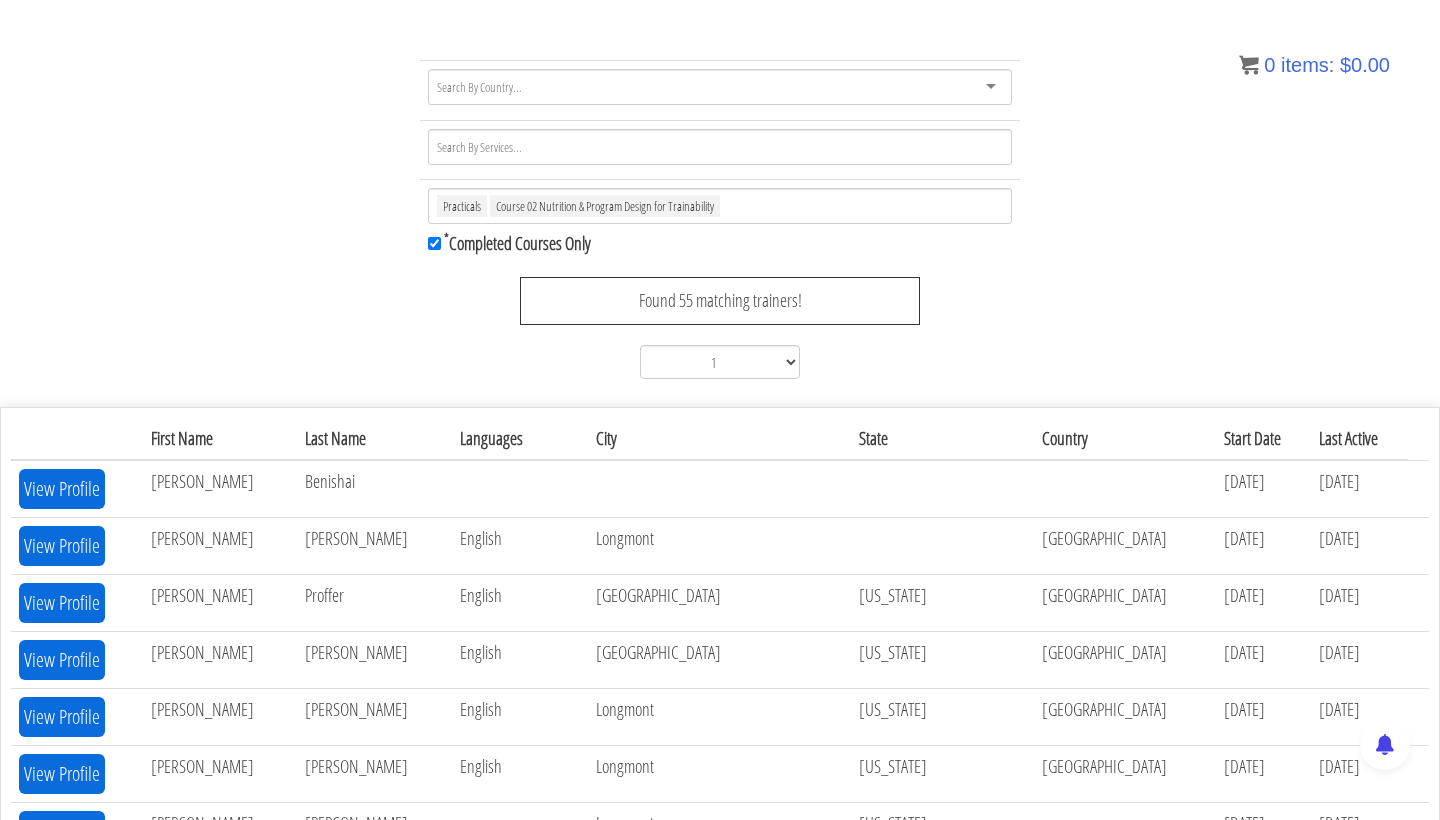 click on "Practicals Course 02 Nutrition & Program Design for Trainability Practicals Course 02 Nutrition & Program Design for Trainability Course 01 Biomechanics & Execution Course 03 Assessing & Optimizing Sleep Digestion, and Stress Management for Trainability Course 04 Program Design & Periodization Application Course 04.1 Program Architectures & Periodization Models Course 05 Advanced Program Design & Periodization Application Topic Course 01 Progressive Overload Topic Course Biometric Coaching
* 1 2 3" at bounding box center [720, 223] 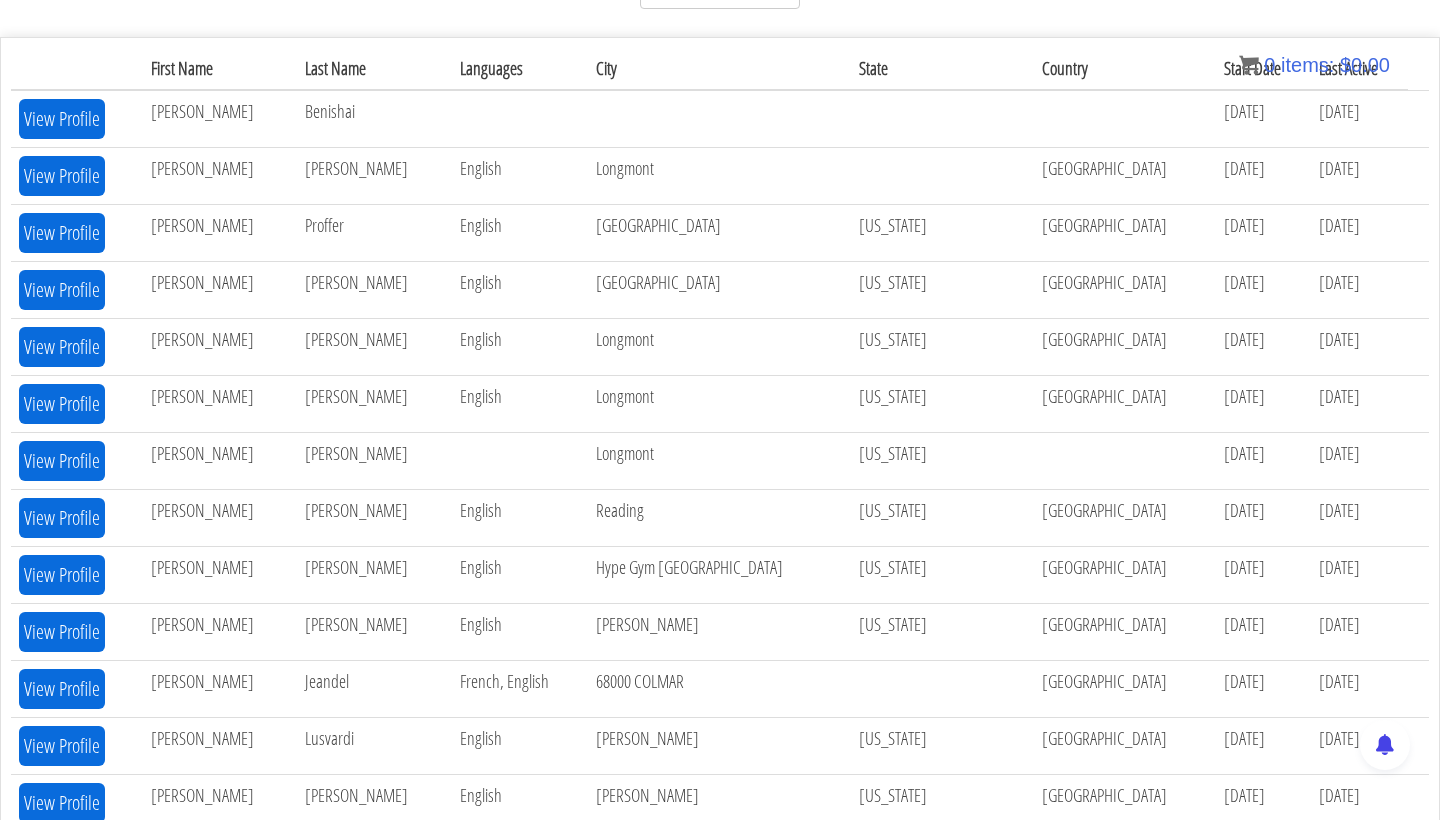 scroll, scrollTop: 342, scrollLeft: 0, axis: vertical 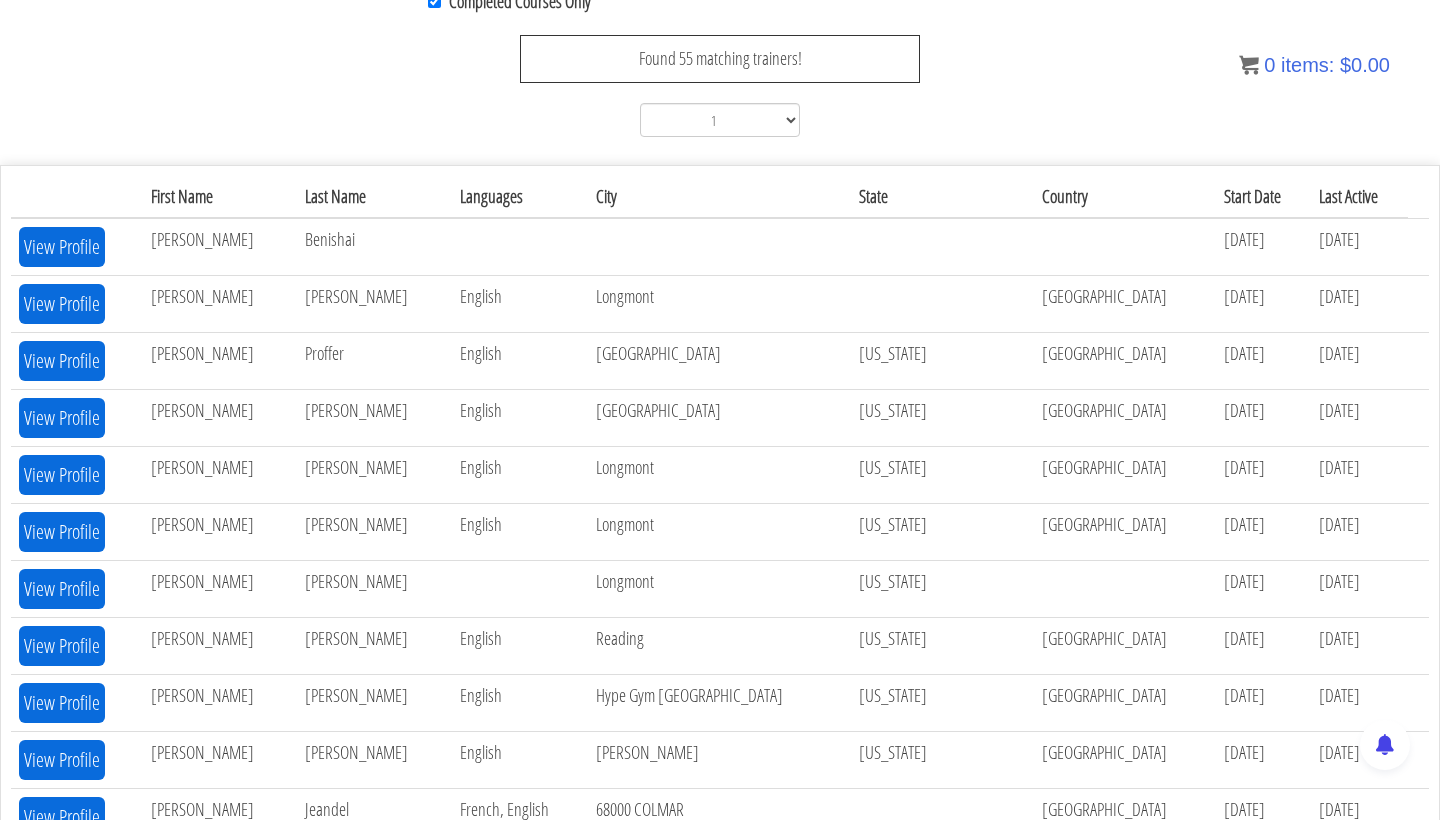 click on "City" at bounding box center (719, 197) 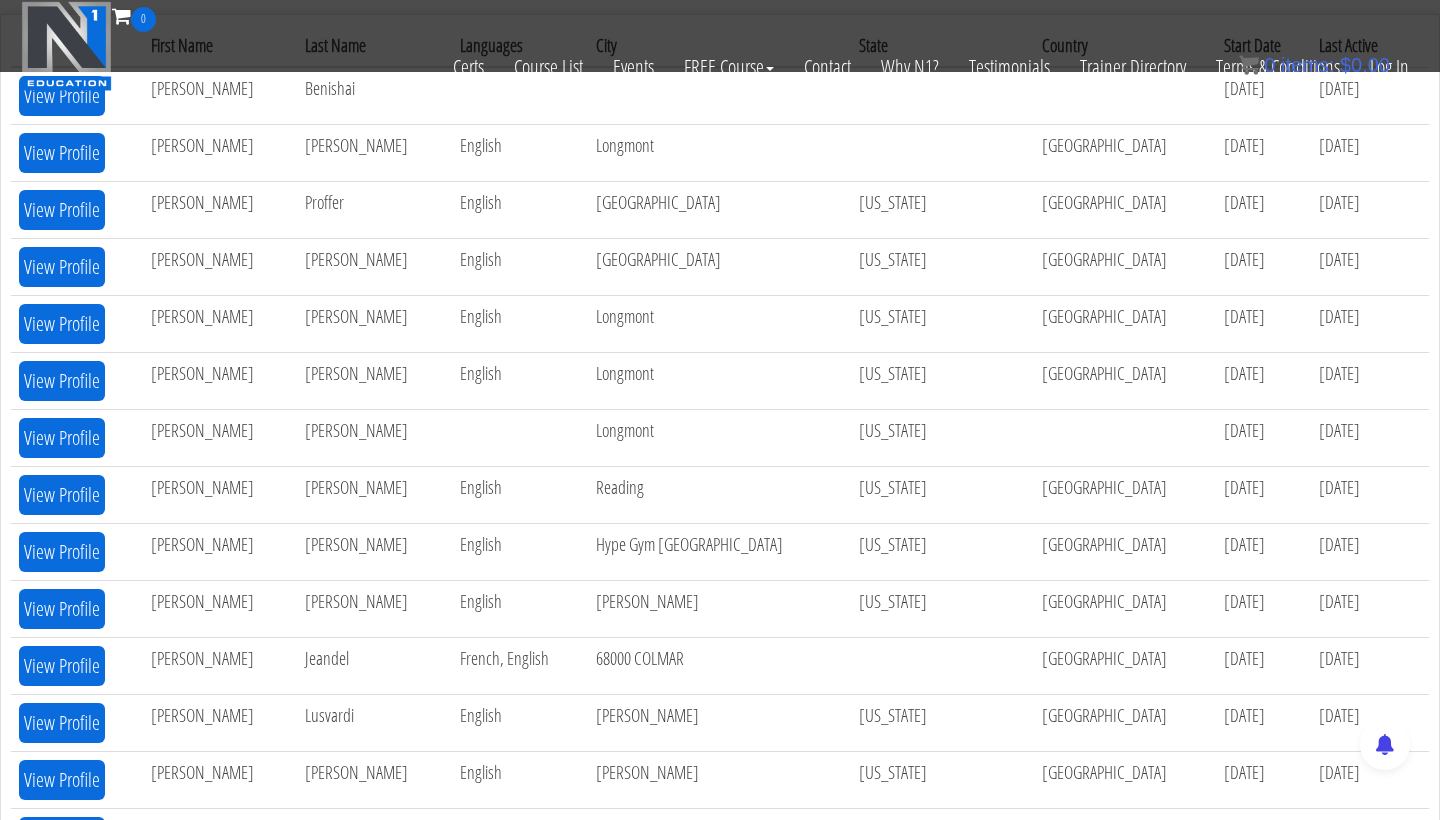 scroll, scrollTop: 365, scrollLeft: 0, axis: vertical 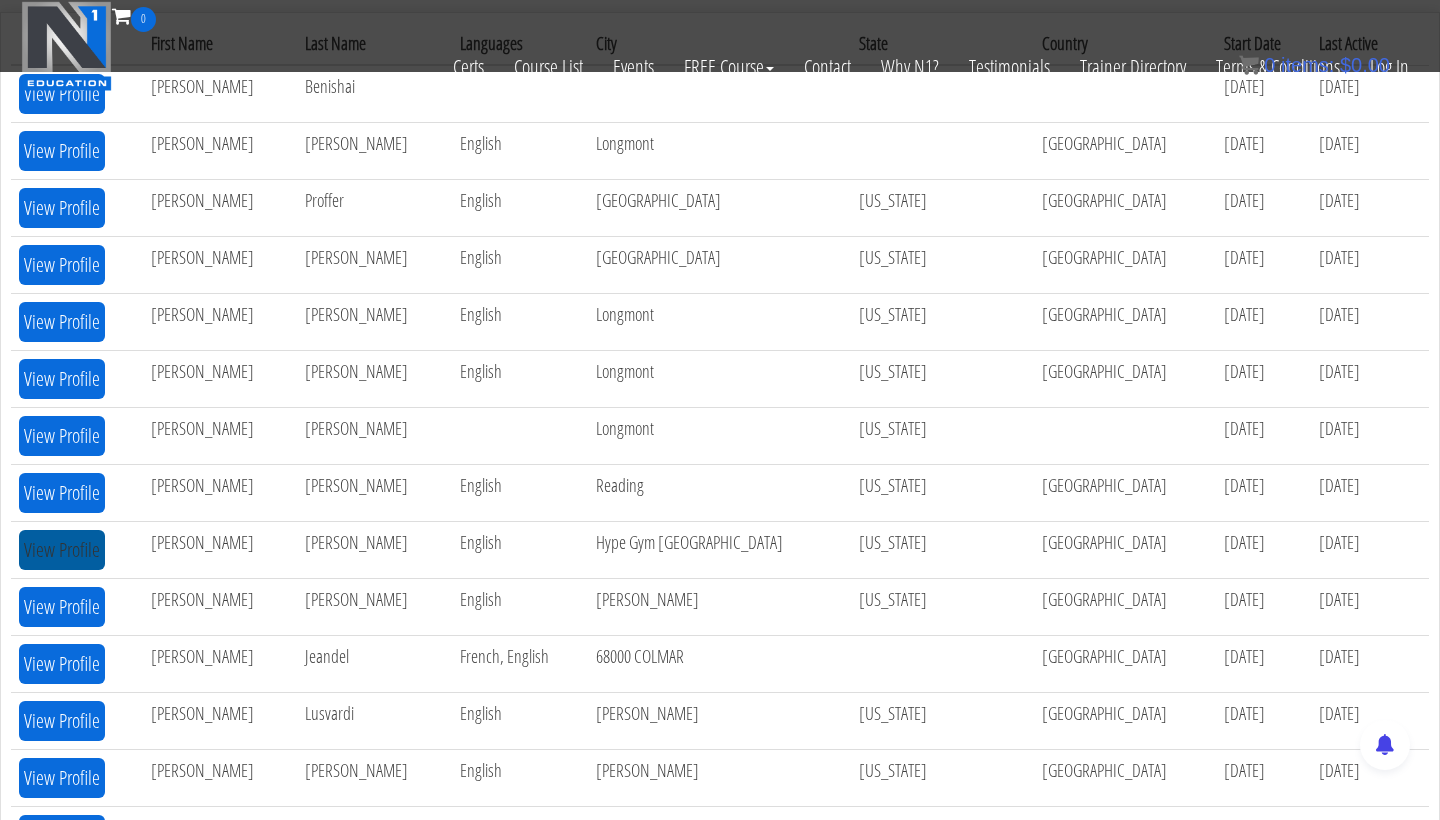 click on "View Profile" at bounding box center (62, 550) 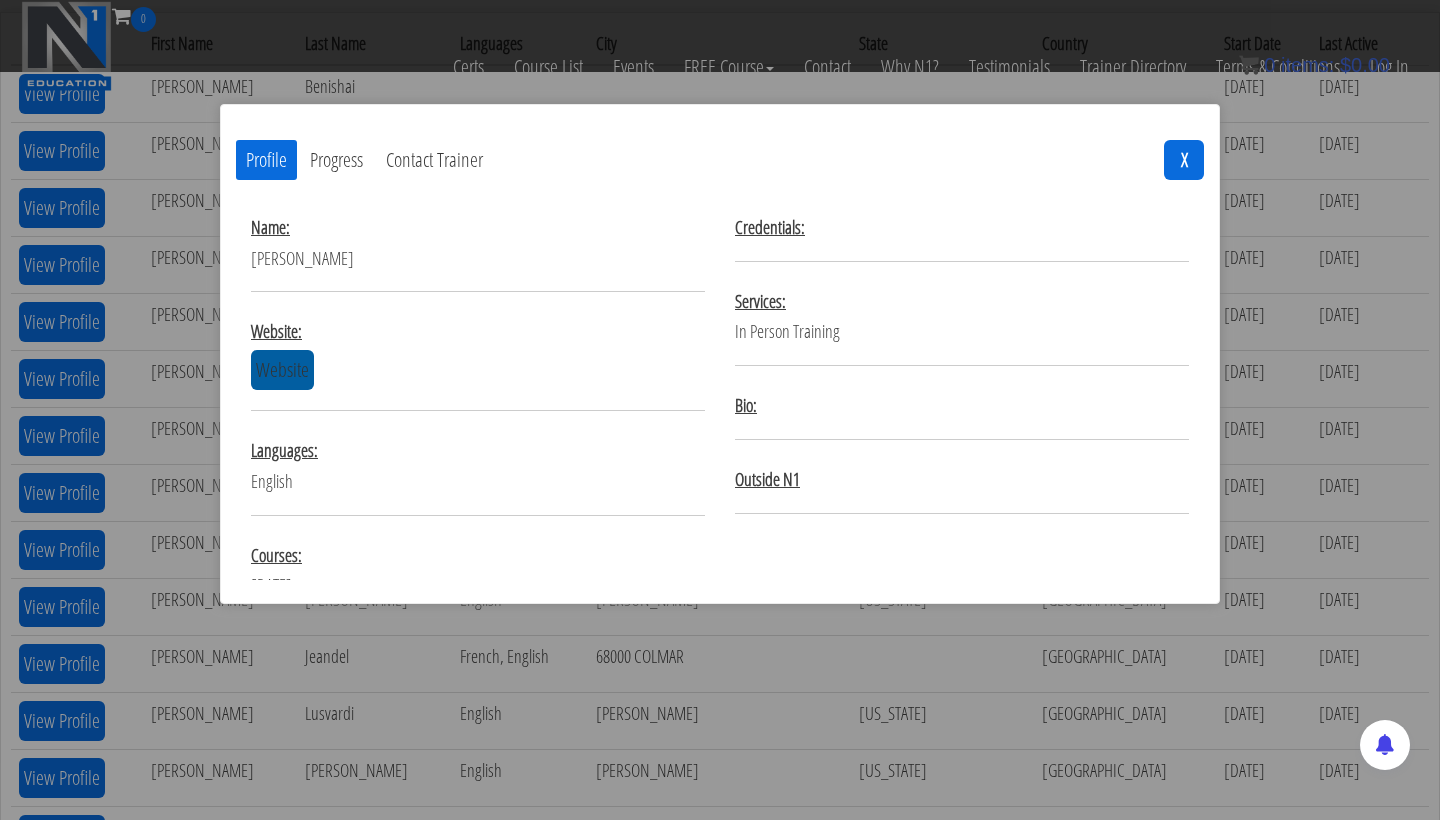 scroll, scrollTop: -1, scrollLeft: 0, axis: vertical 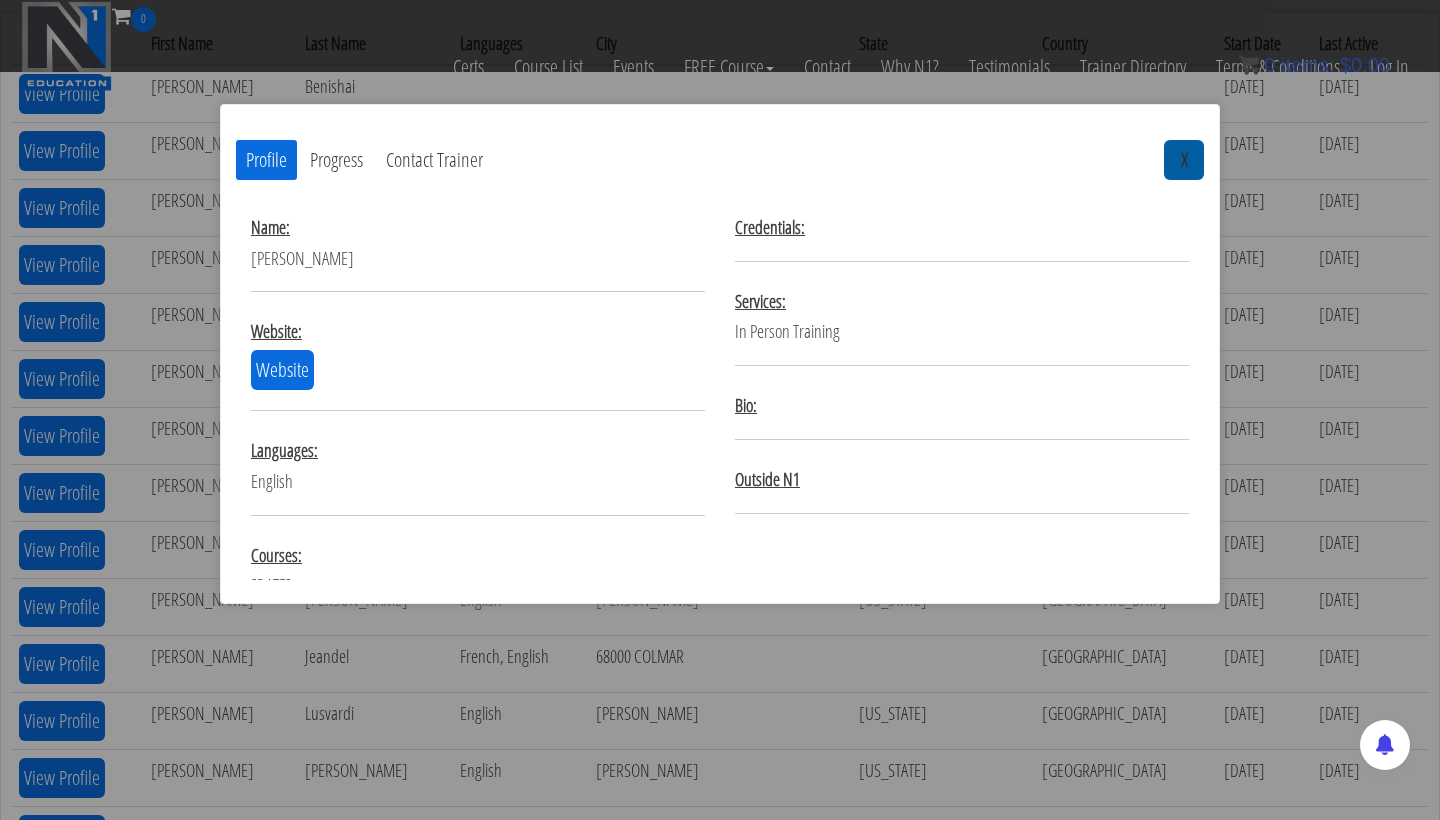 click on "X" at bounding box center [1184, 160] 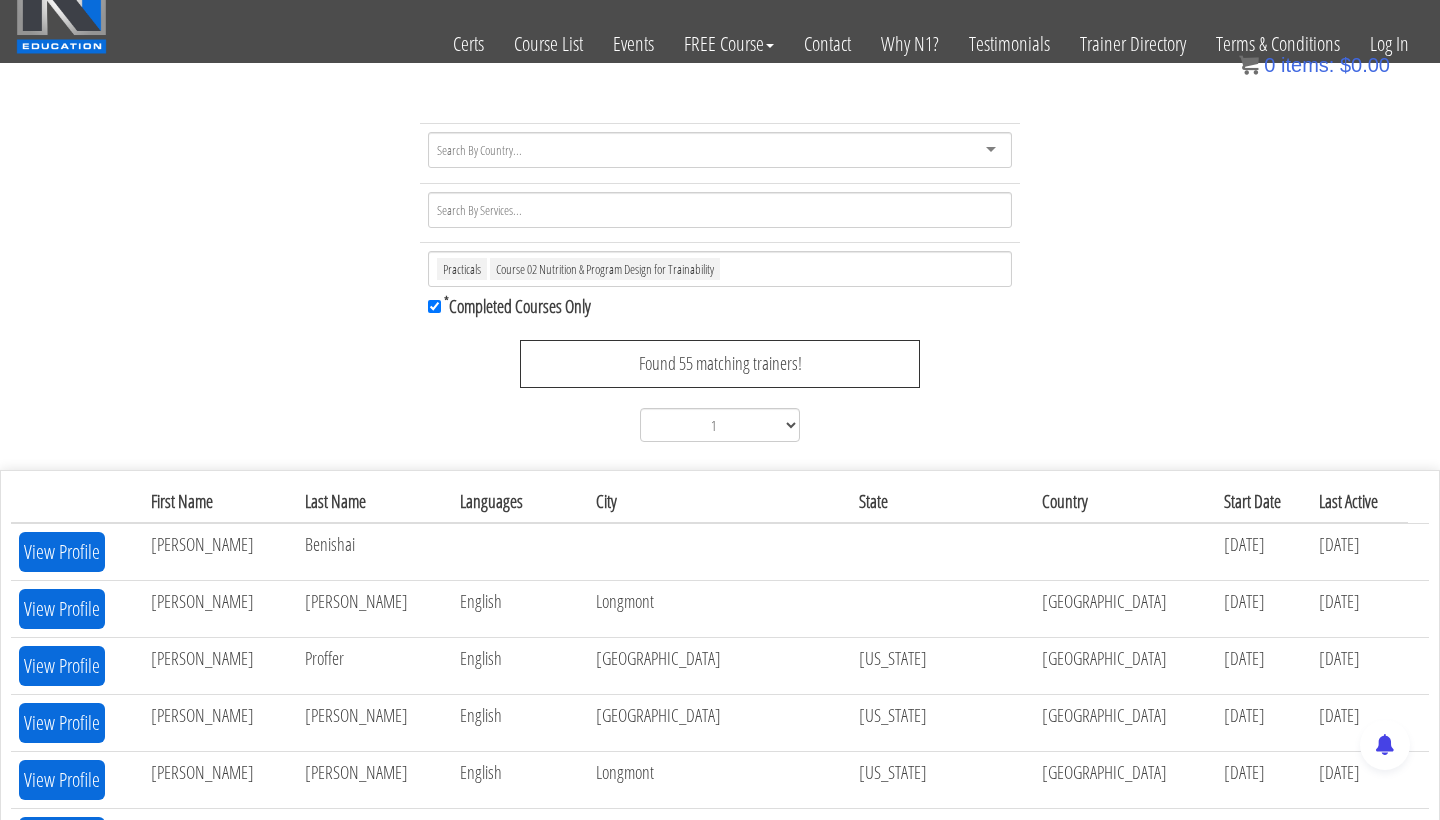 scroll, scrollTop: 29, scrollLeft: 0, axis: vertical 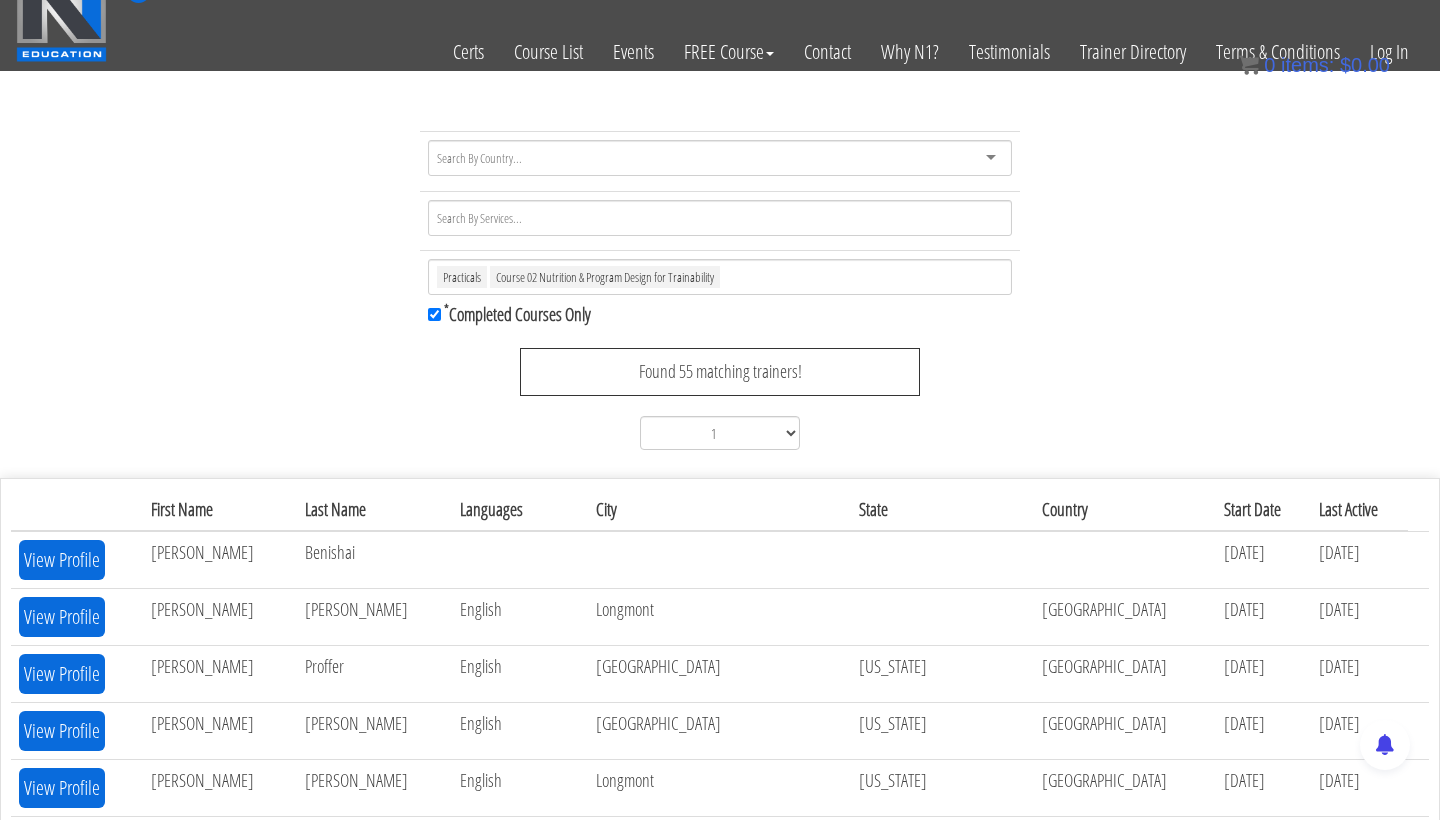 click at bounding box center [720, 158] 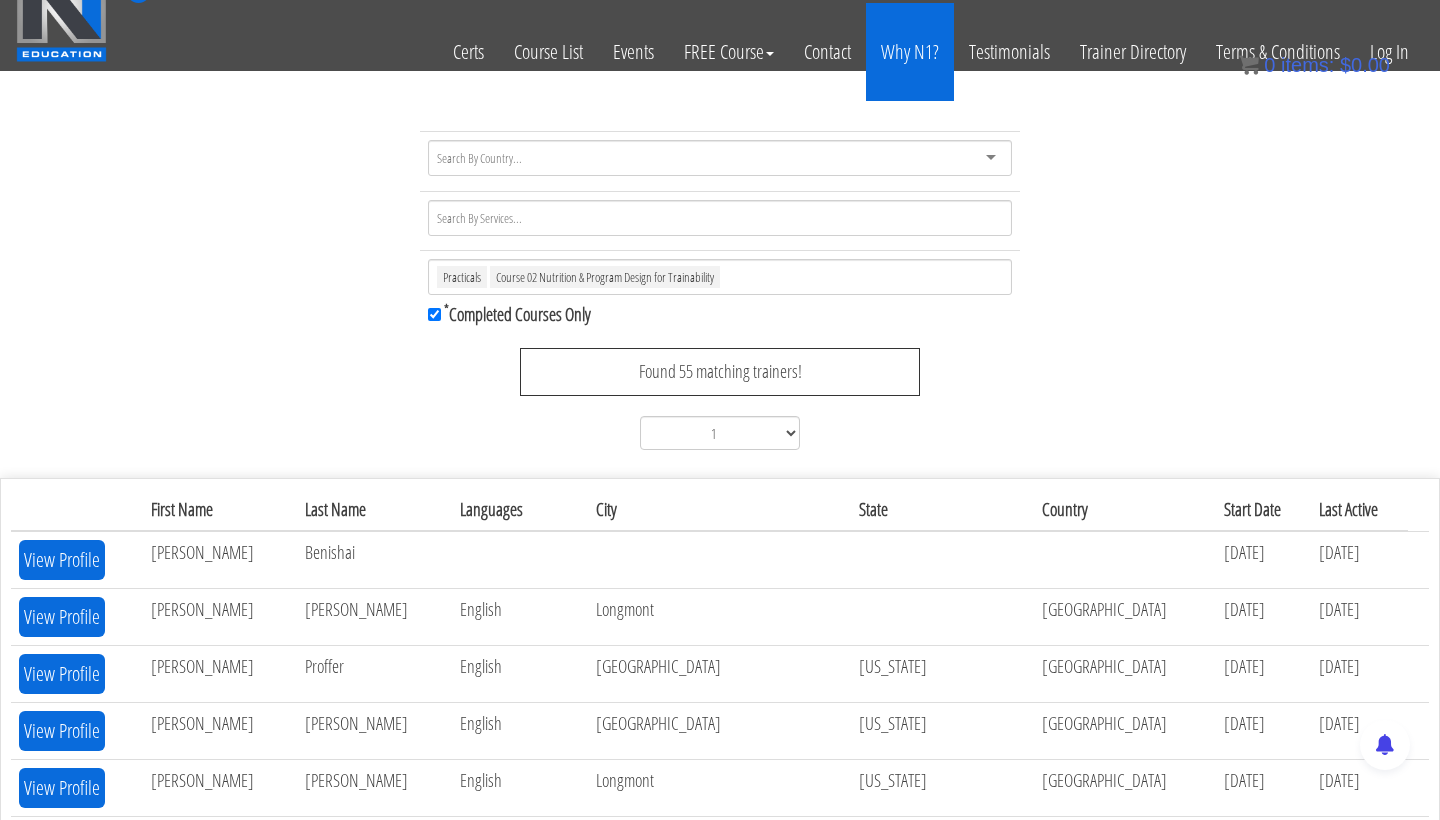 click on "Why N1?" at bounding box center (910, 52) 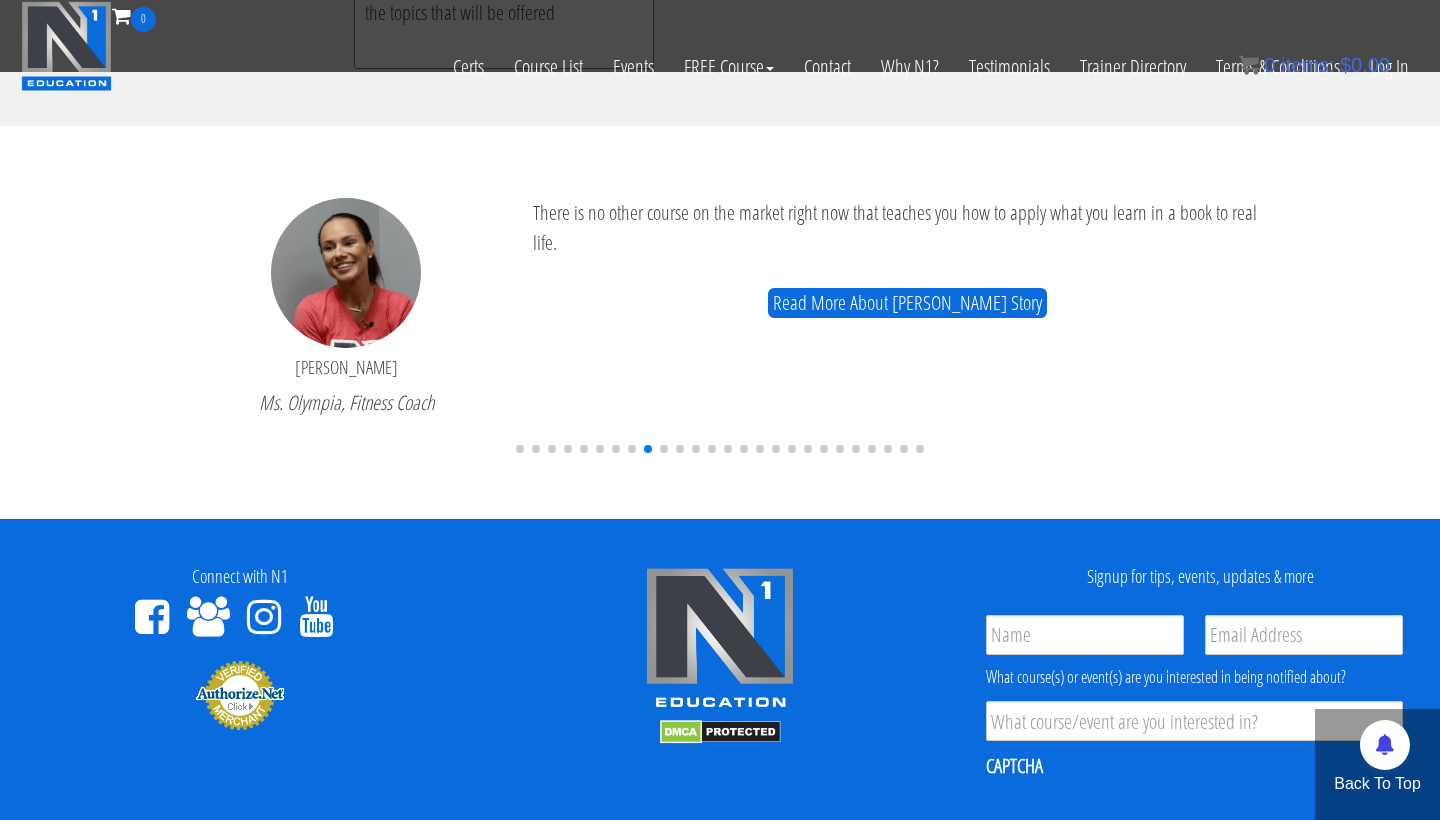 scroll, scrollTop: 4734, scrollLeft: 0, axis: vertical 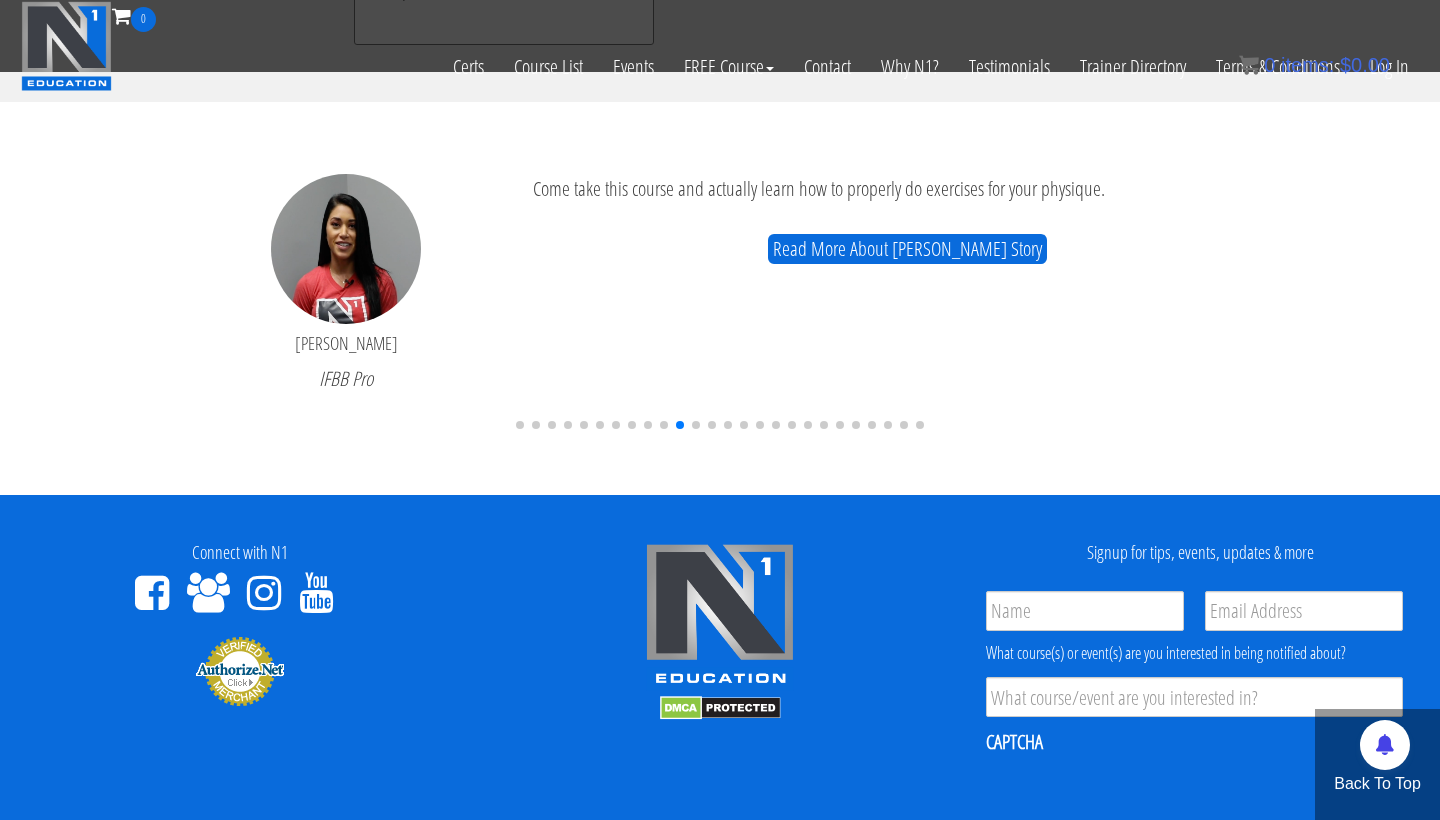 click at bounding box center (664, 425) 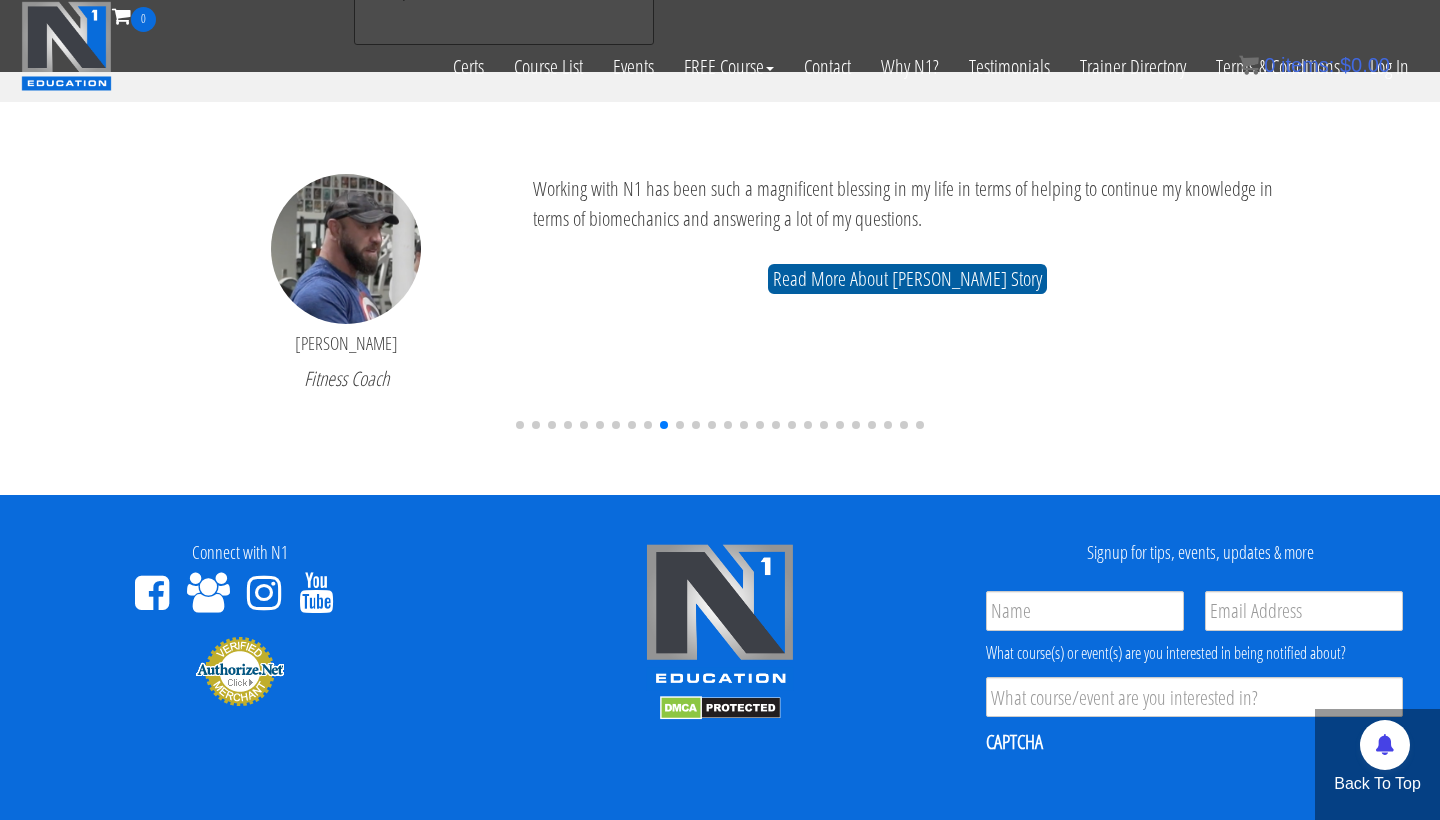 click on "Read More About Paul Carter's Story" at bounding box center [907, 279] 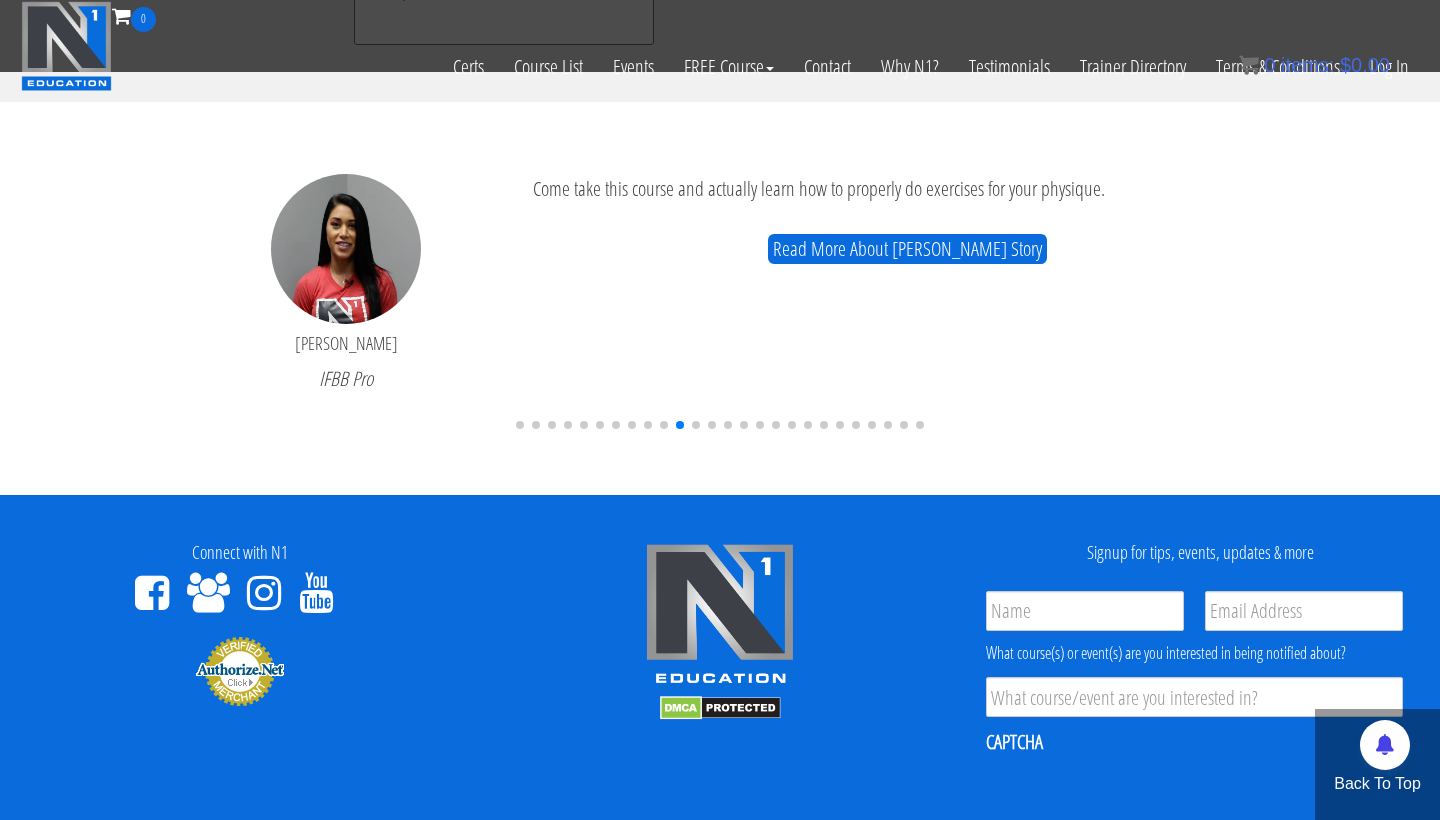 click at bounding box center (520, 425) 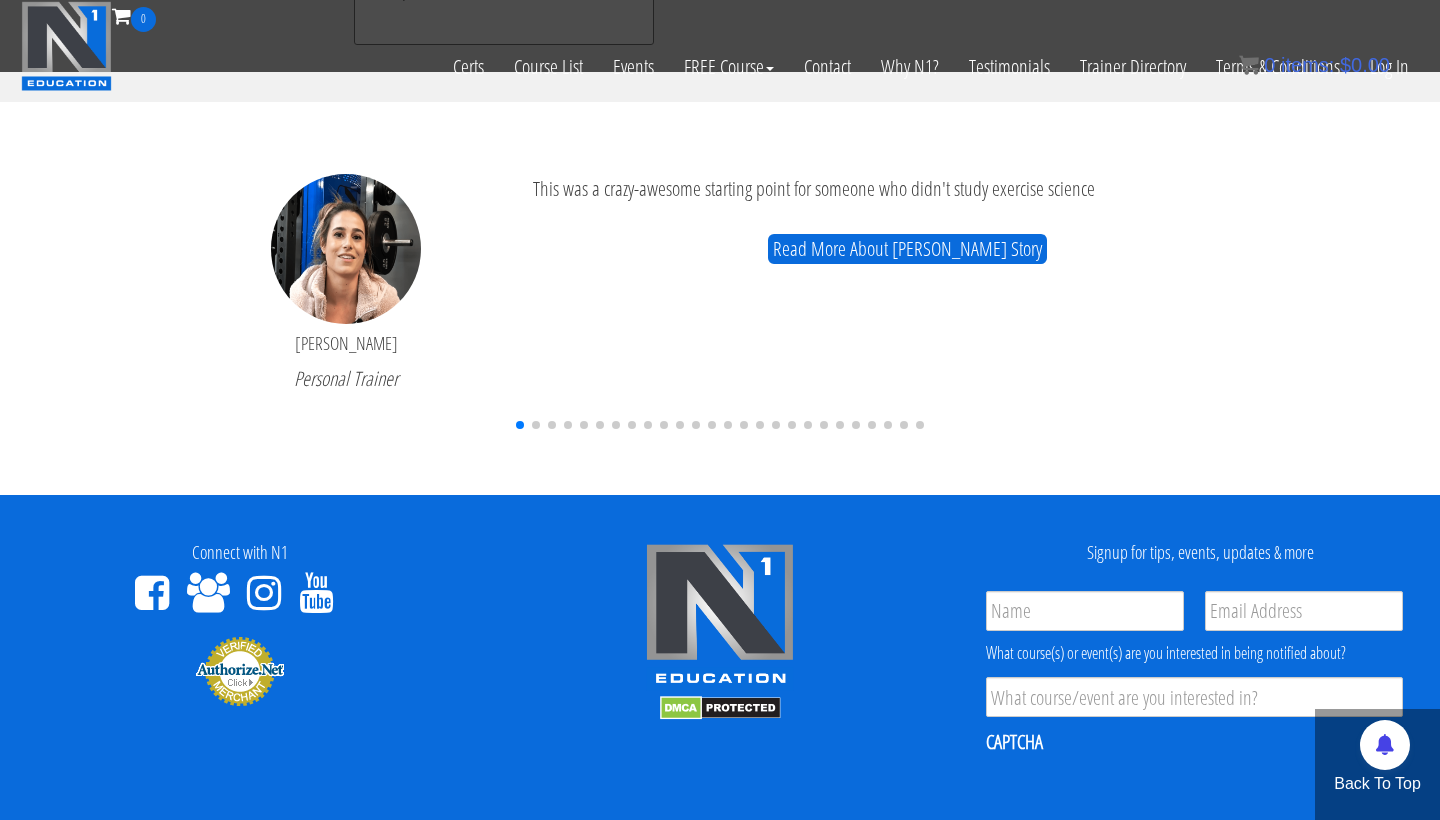 click at bounding box center (536, 425) 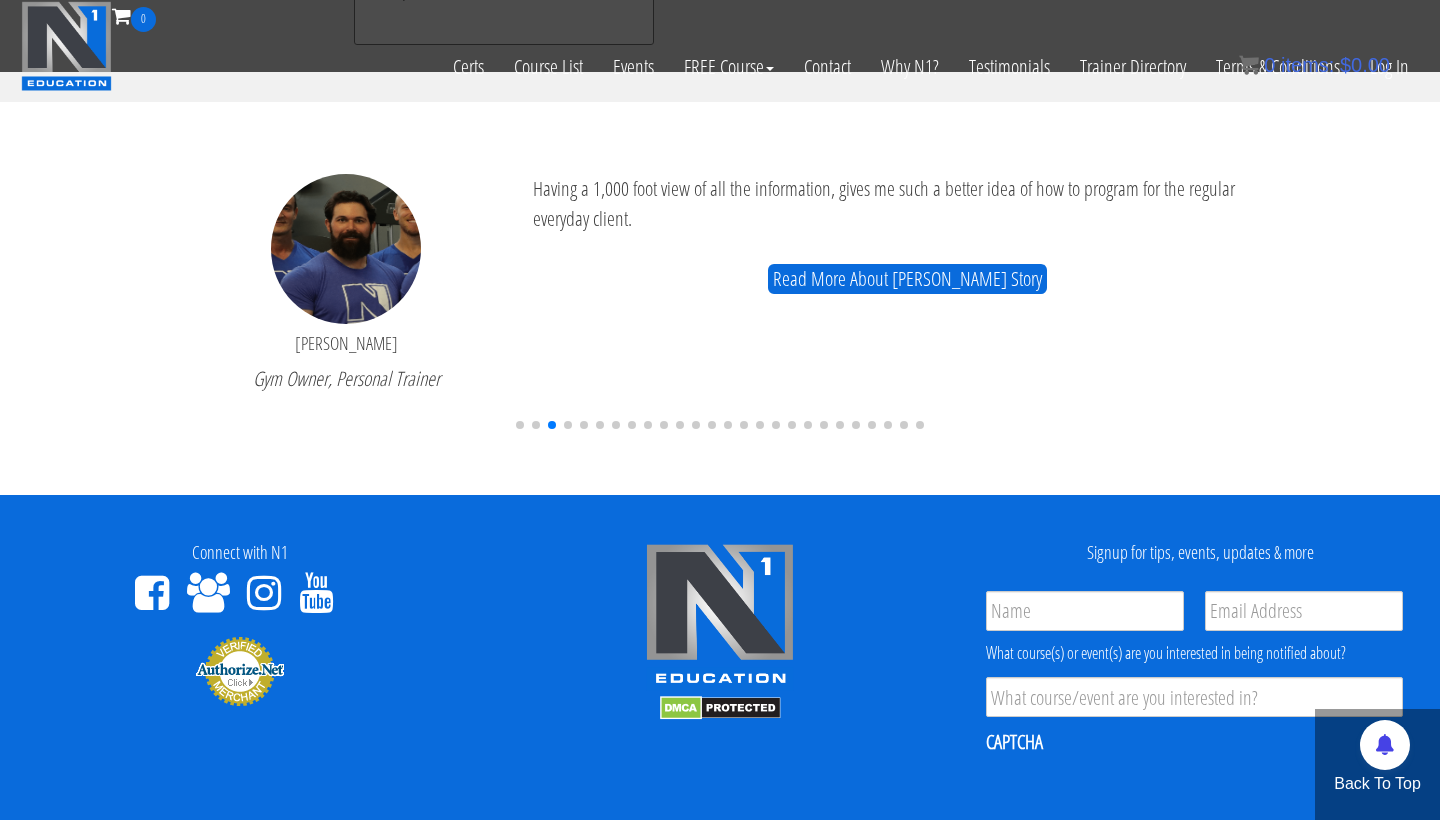 click at bounding box center (536, 425) 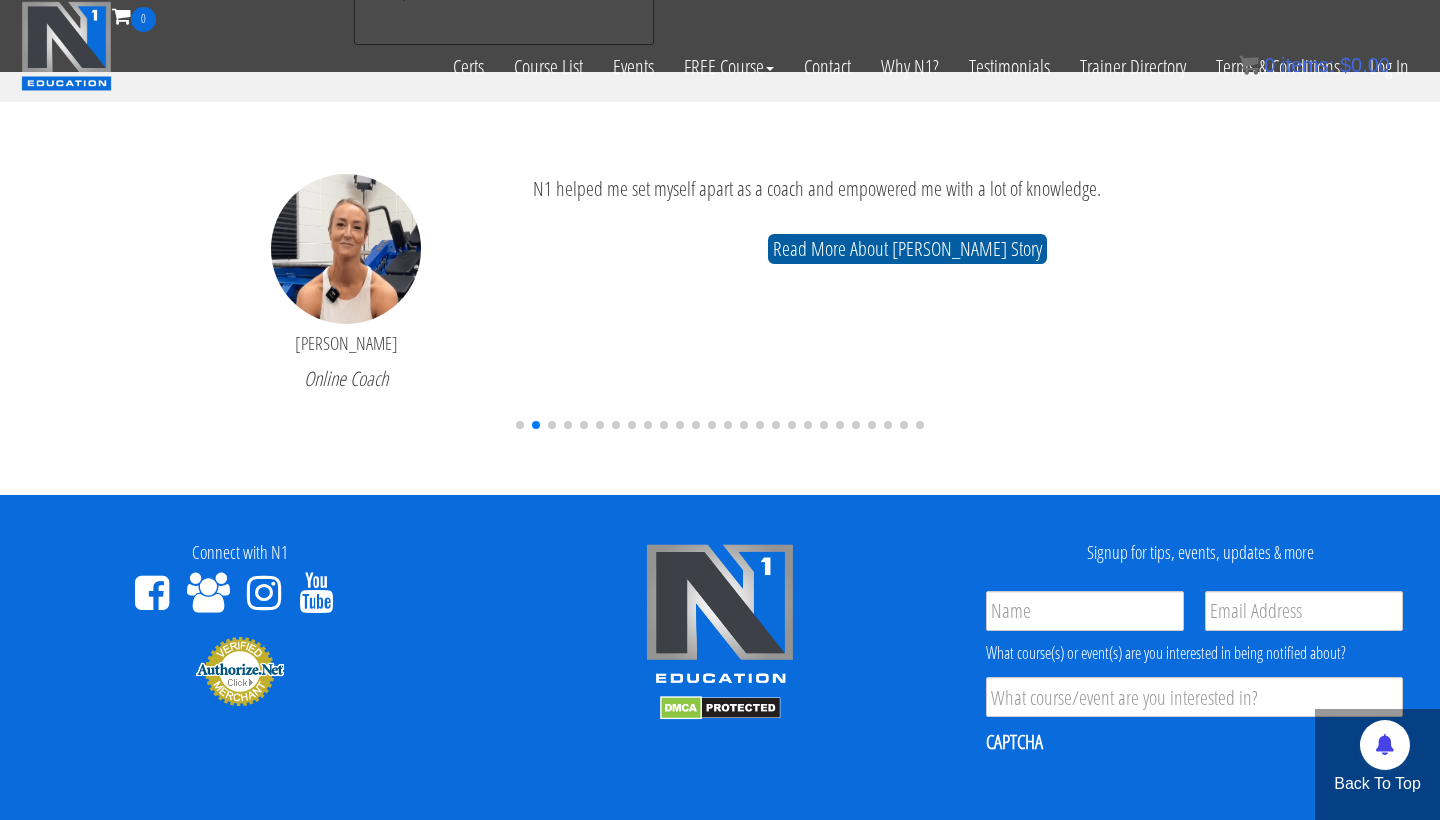 click on "Read More About Lindsay Parker's Story" at bounding box center [907, 249] 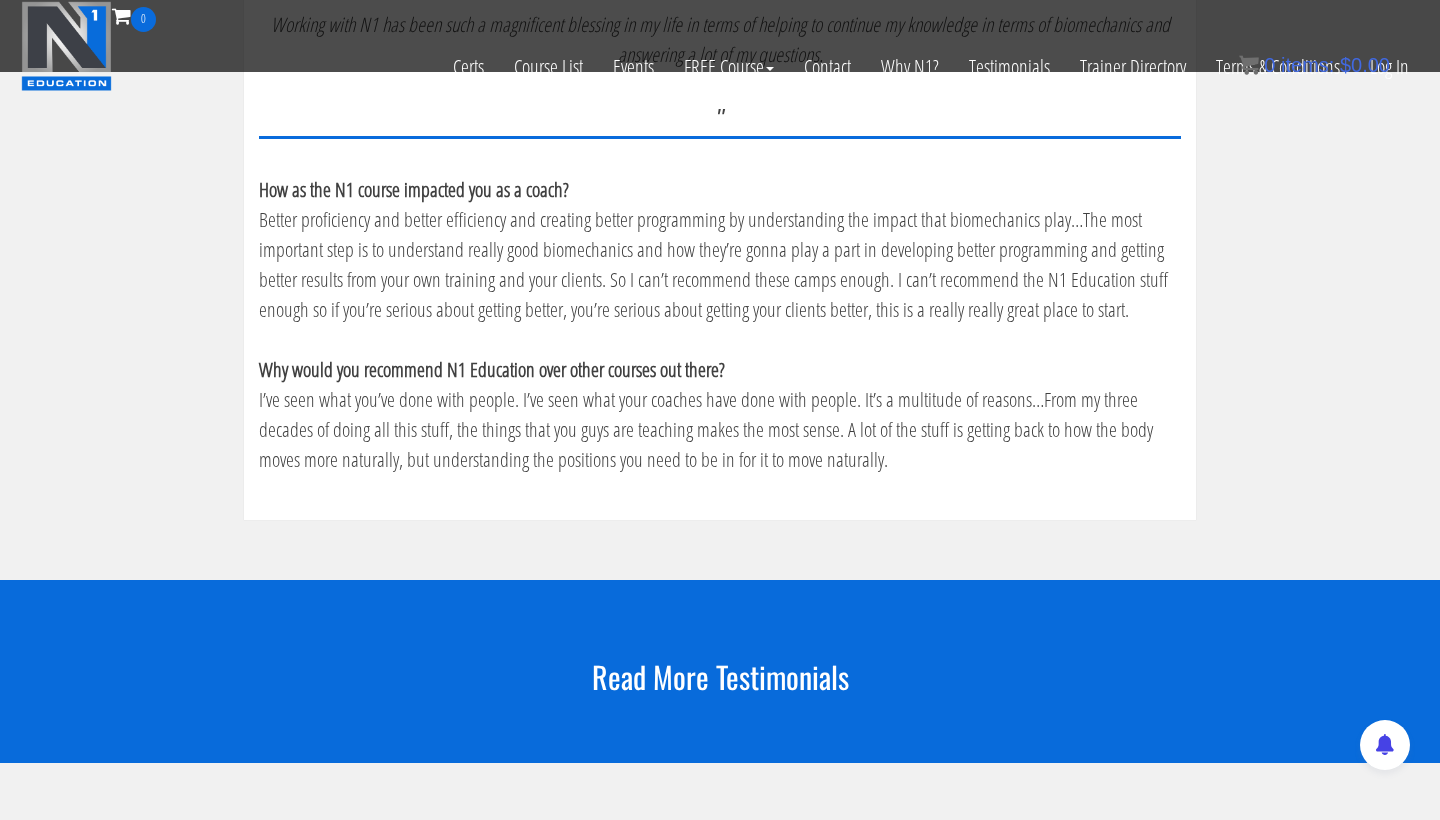 scroll, scrollTop: 276, scrollLeft: 0, axis: vertical 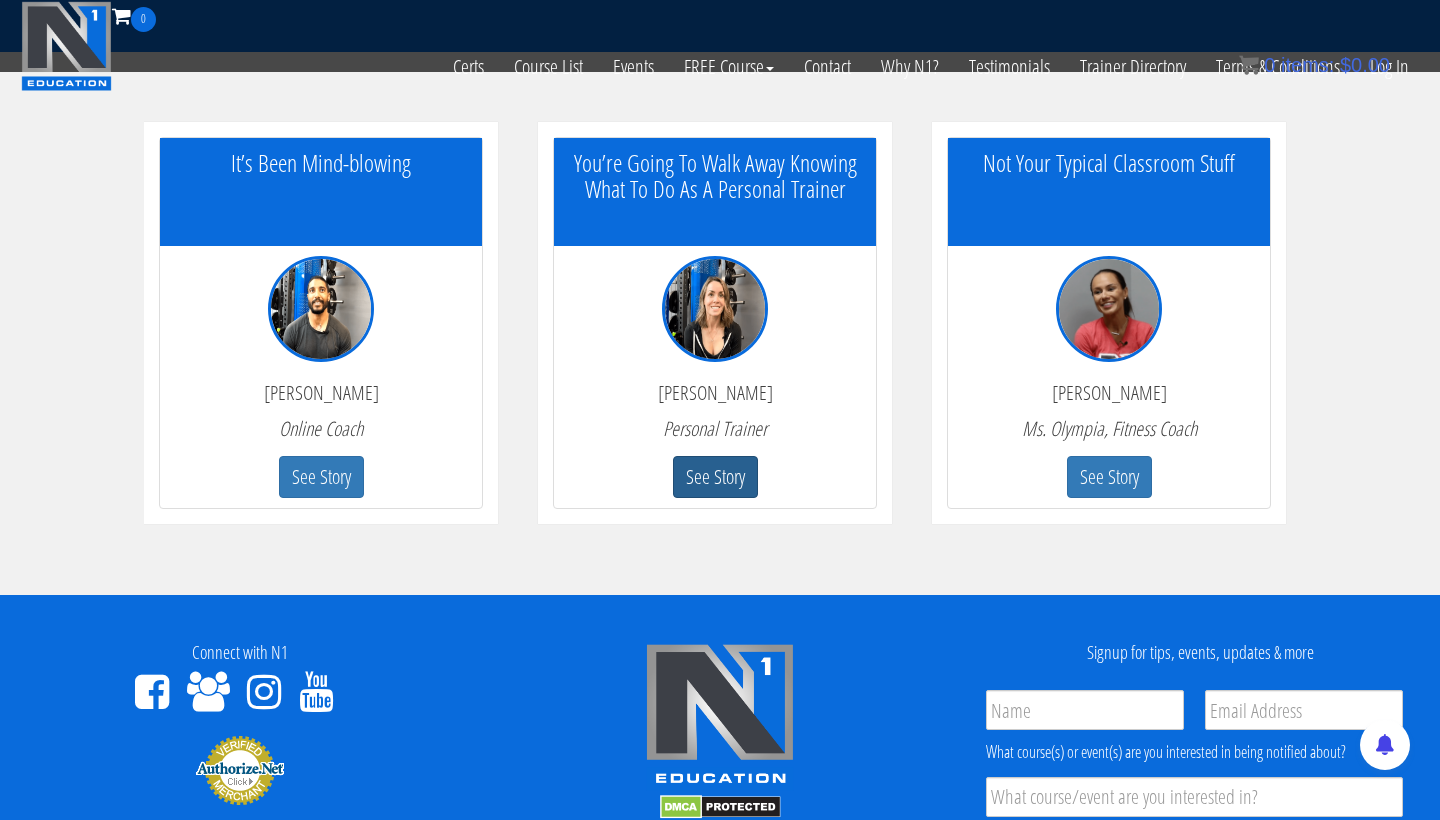click on "See Story" at bounding box center (715, 477) 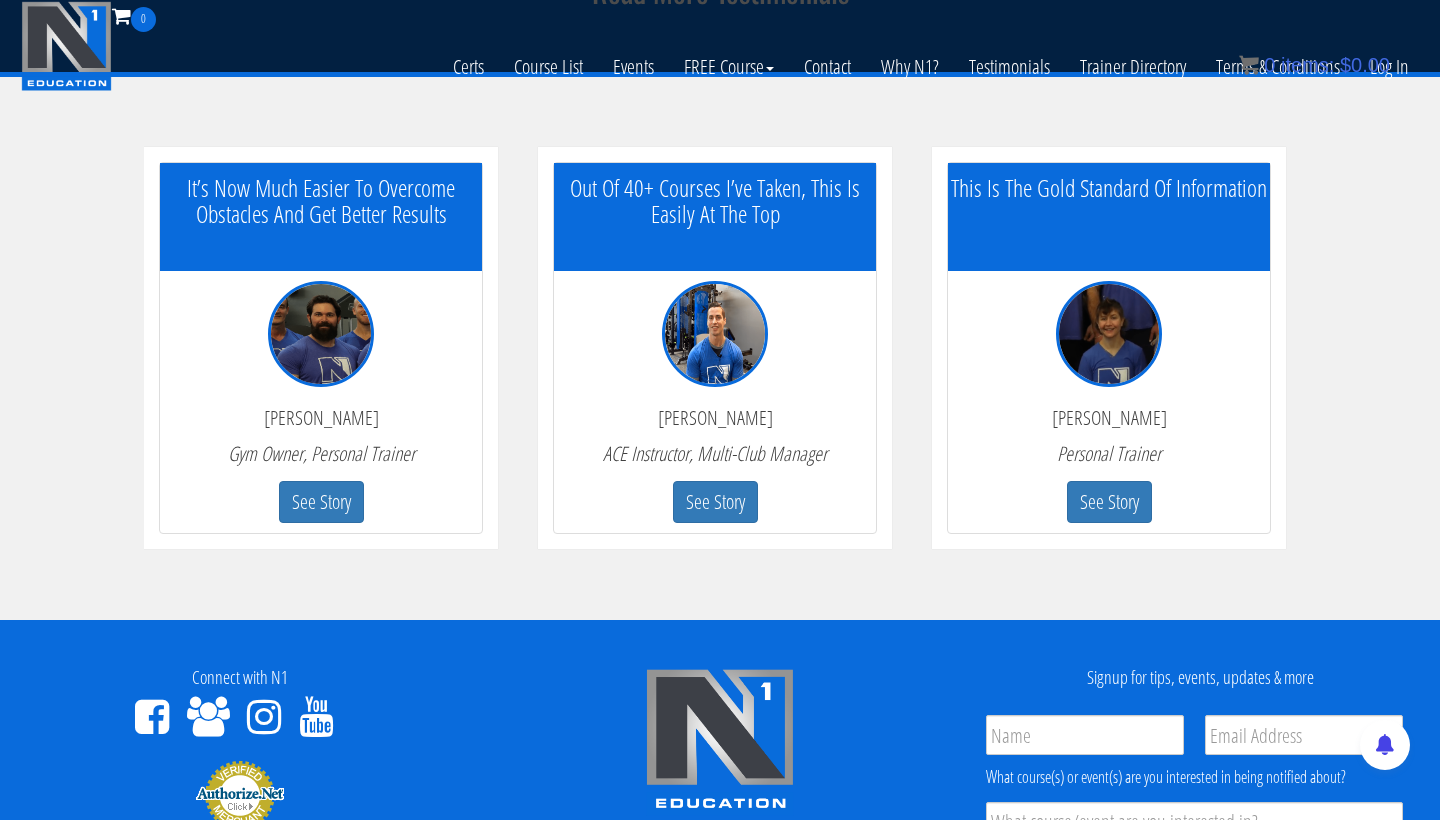 scroll, scrollTop: 1119, scrollLeft: 0, axis: vertical 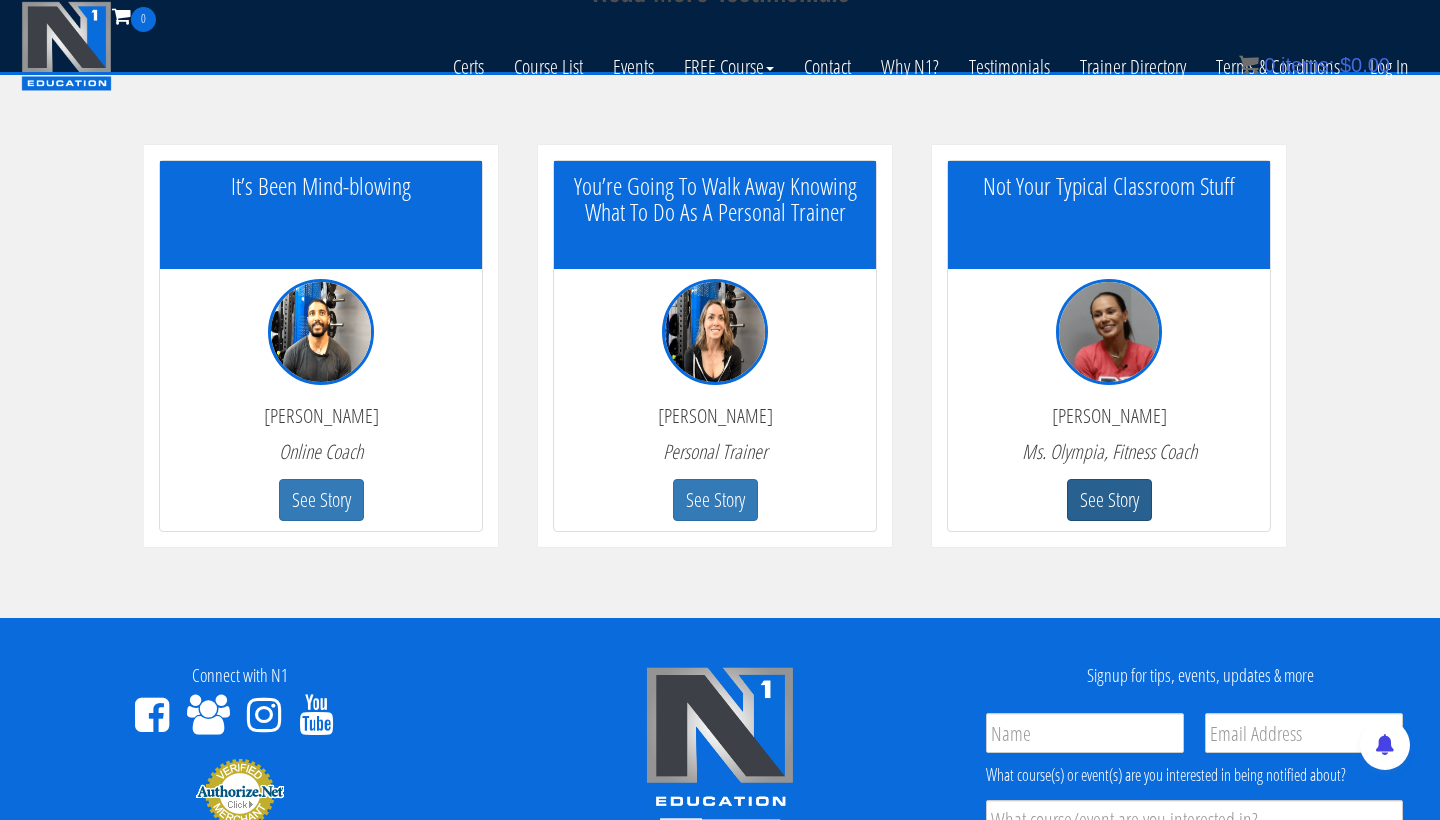 click on "See Story" at bounding box center [1109, 500] 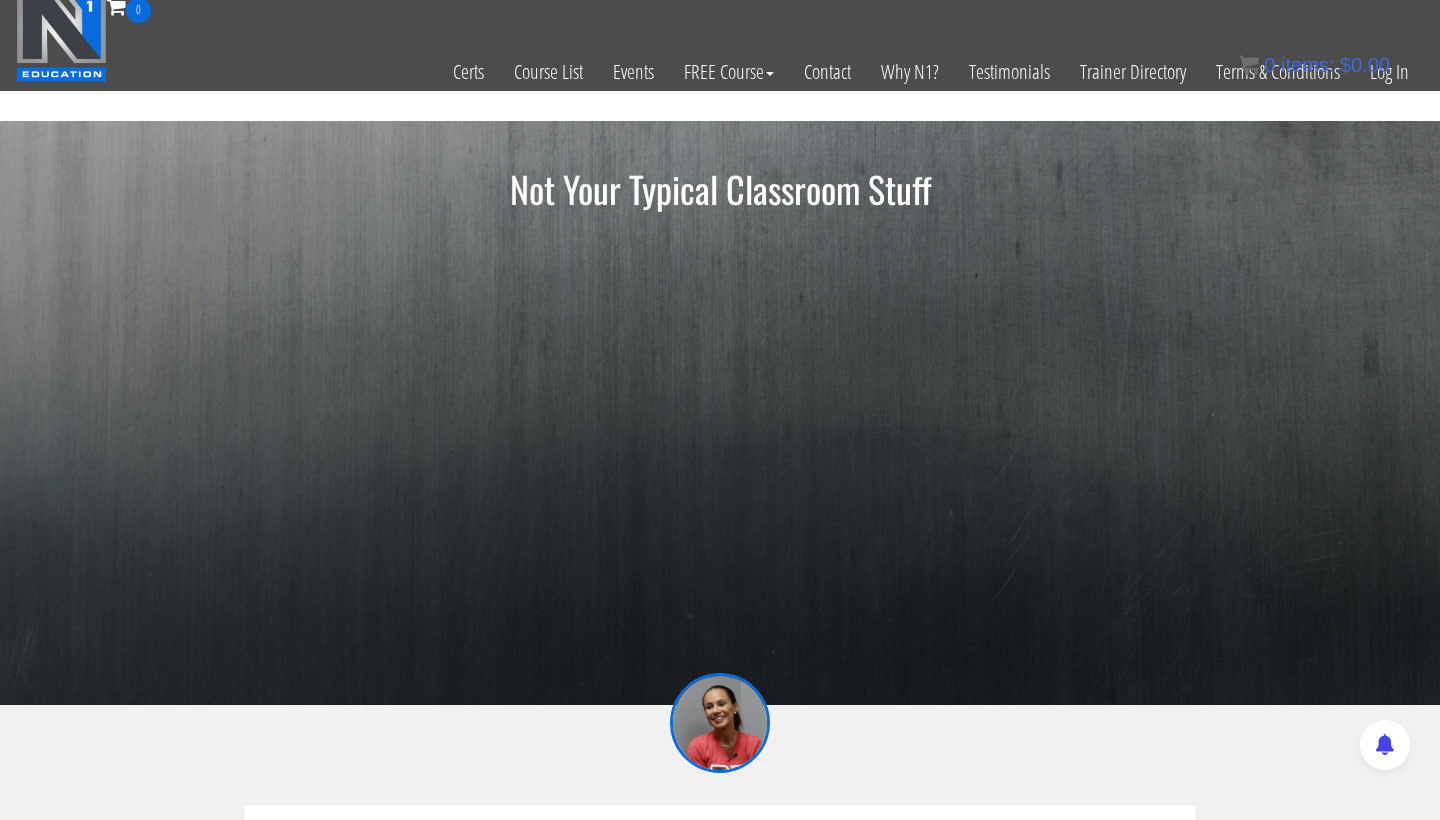 scroll, scrollTop: 0, scrollLeft: 0, axis: both 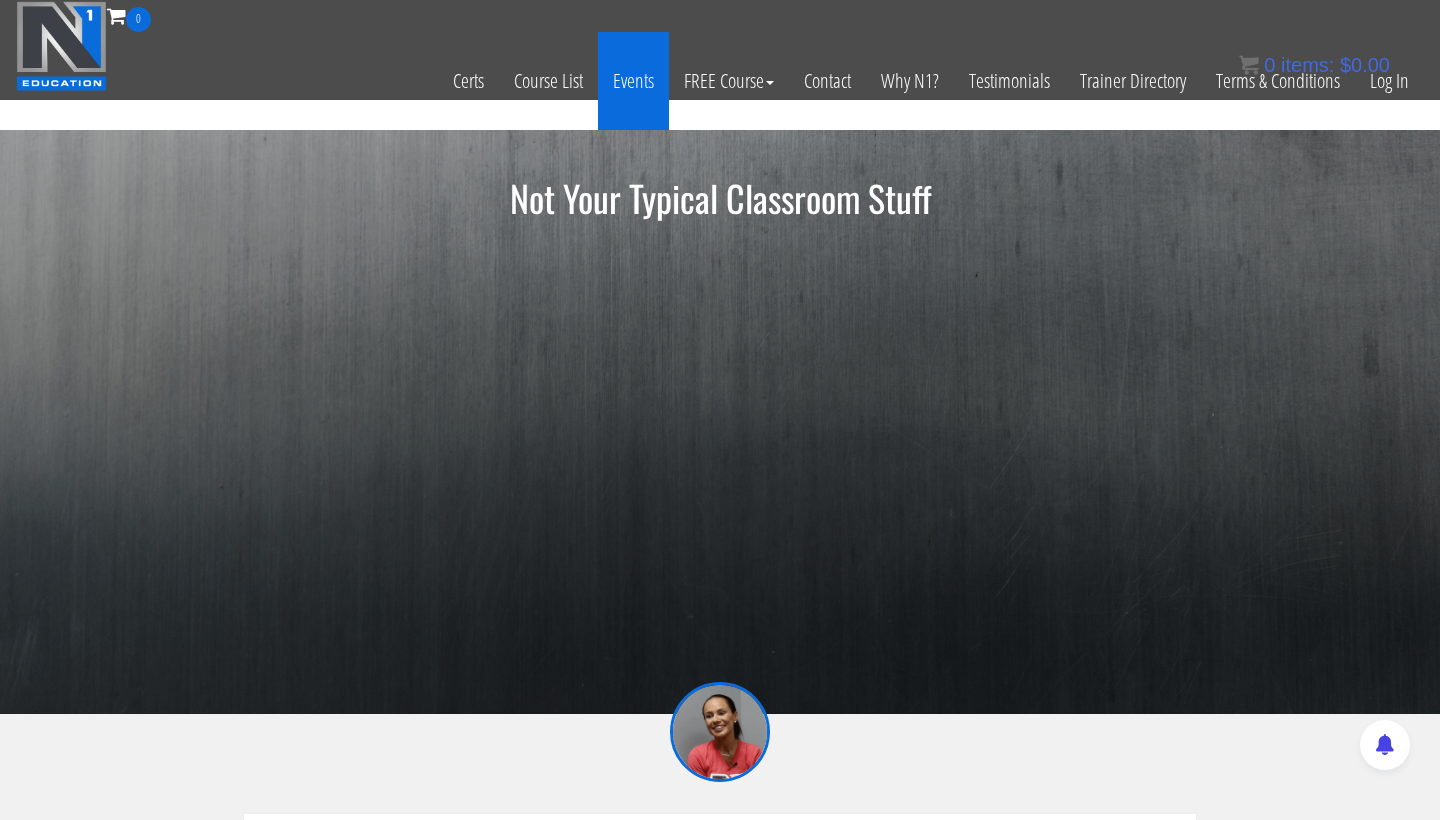 click on "Events" at bounding box center [633, 81] 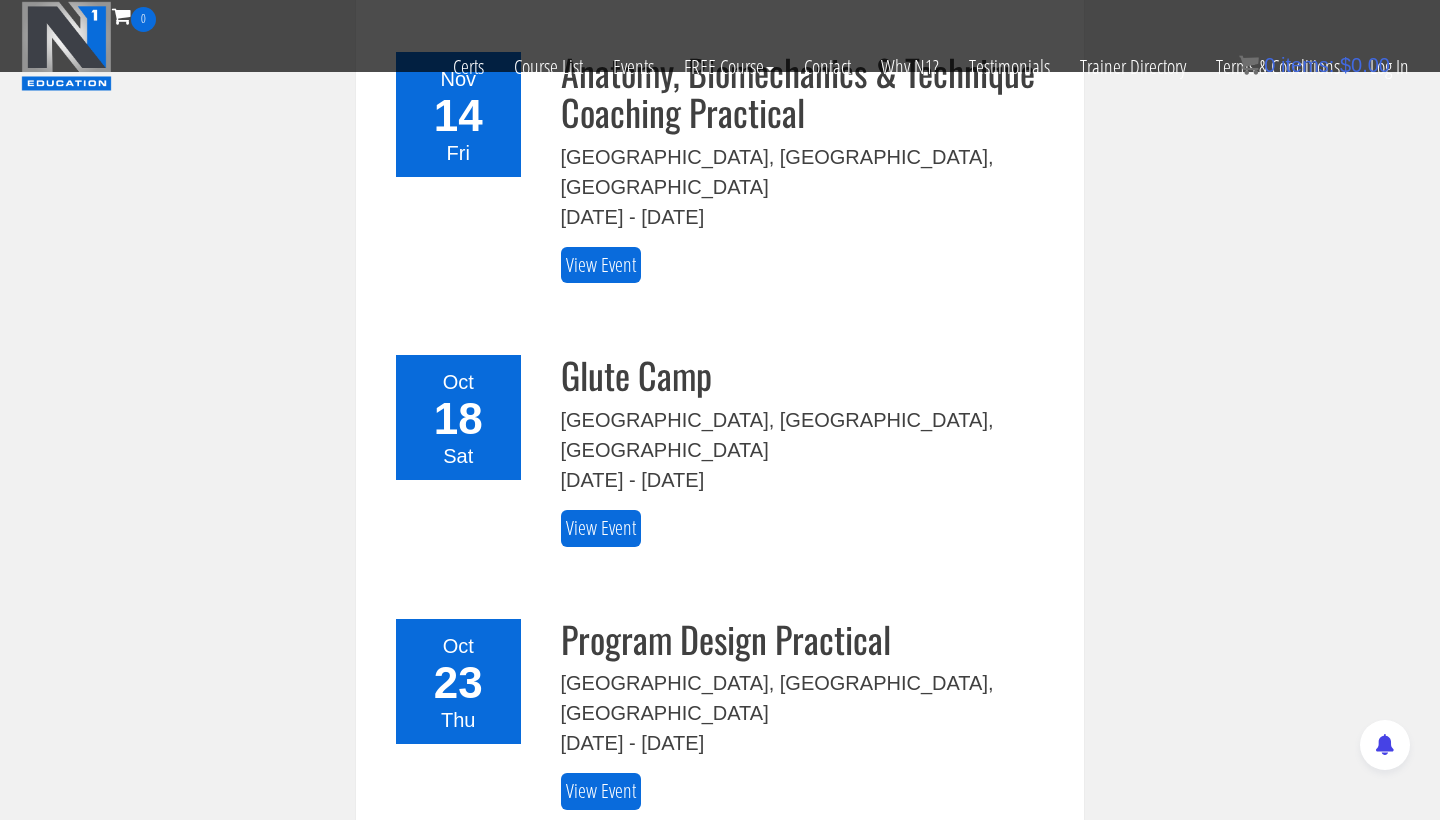 scroll, scrollTop: 607, scrollLeft: 0, axis: vertical 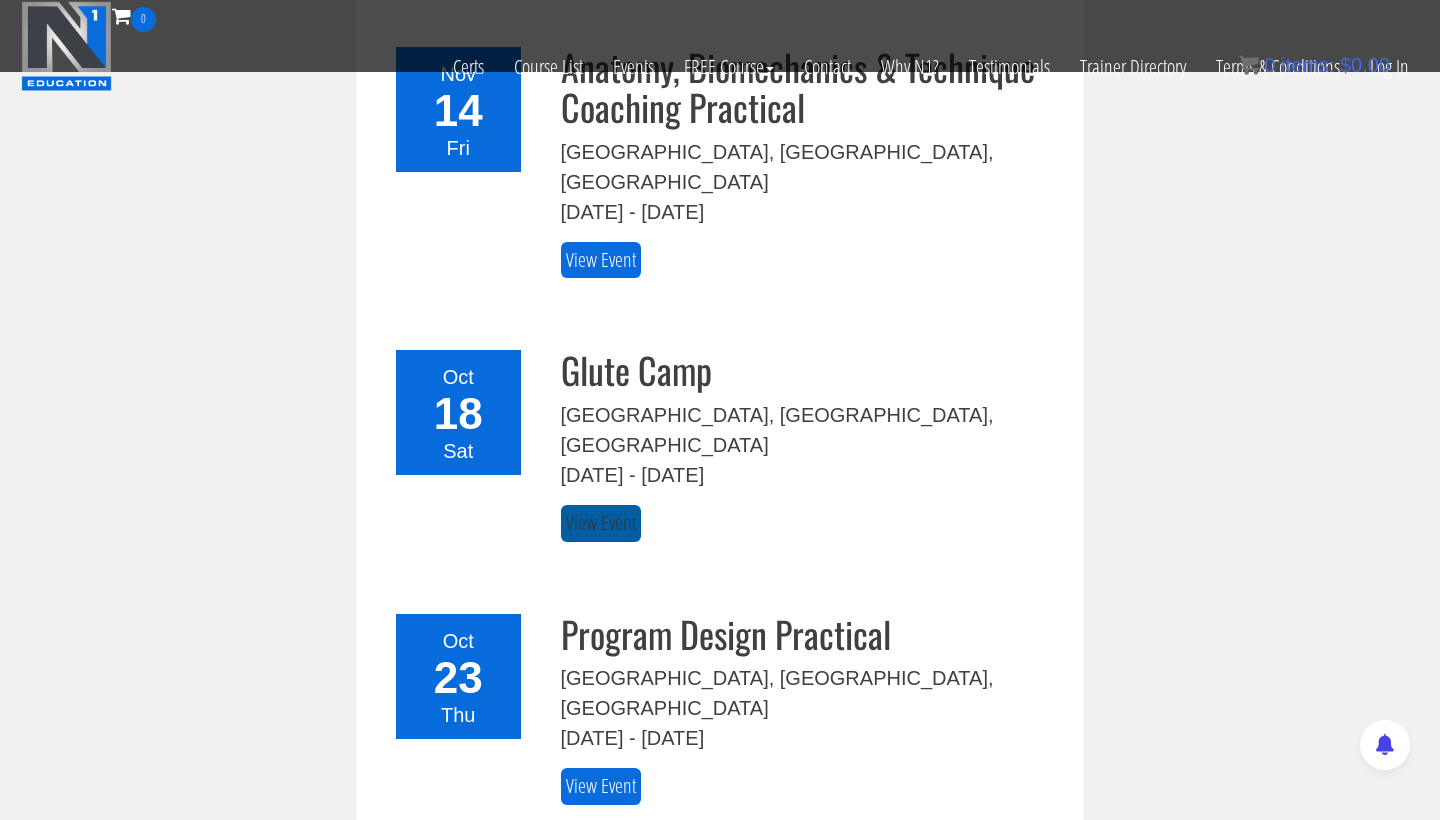 click on "View Event" at bounding box center [601, 523] 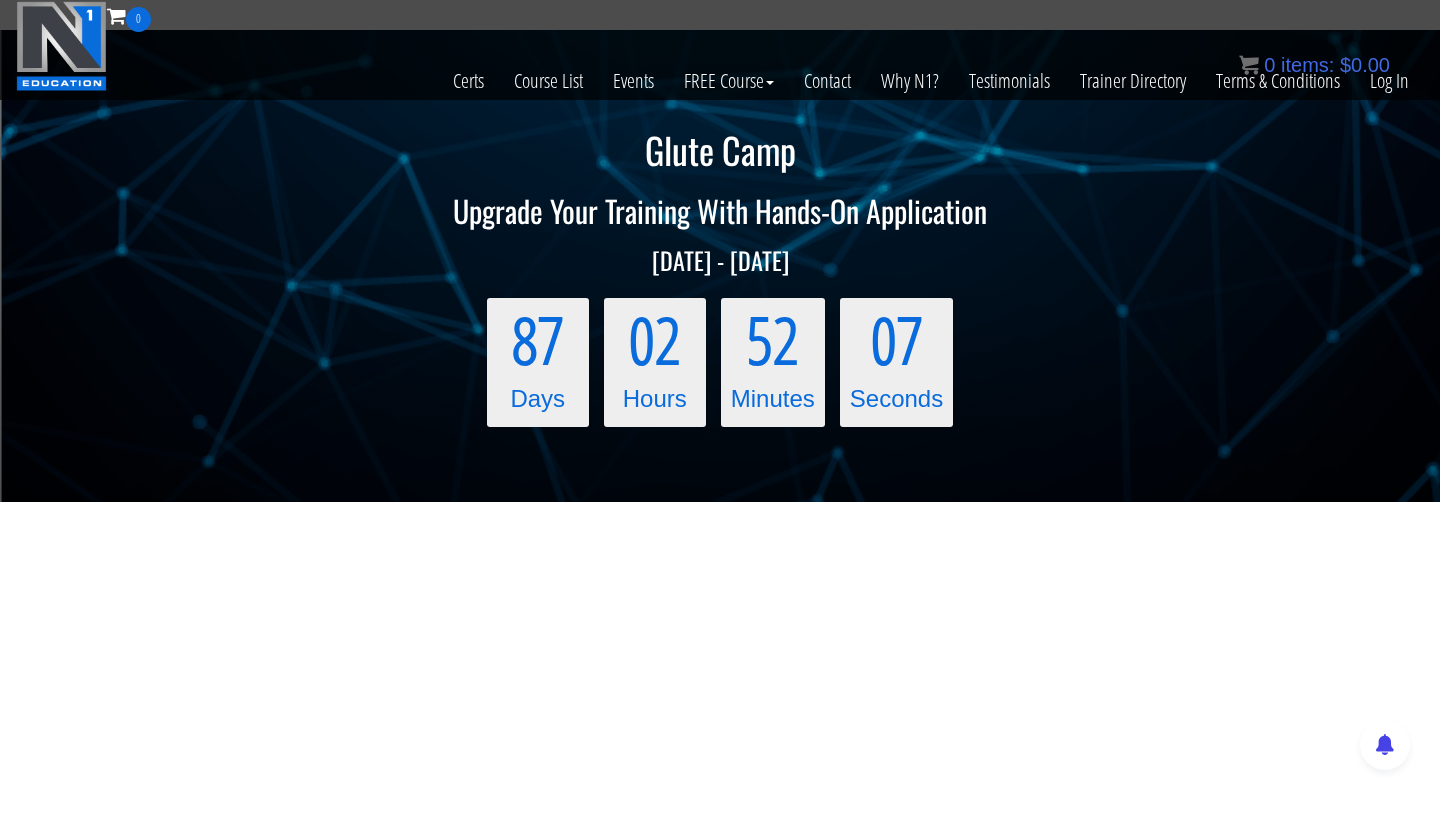 scroll, scrollTop: 0, scrollLeft: 0, axis: both 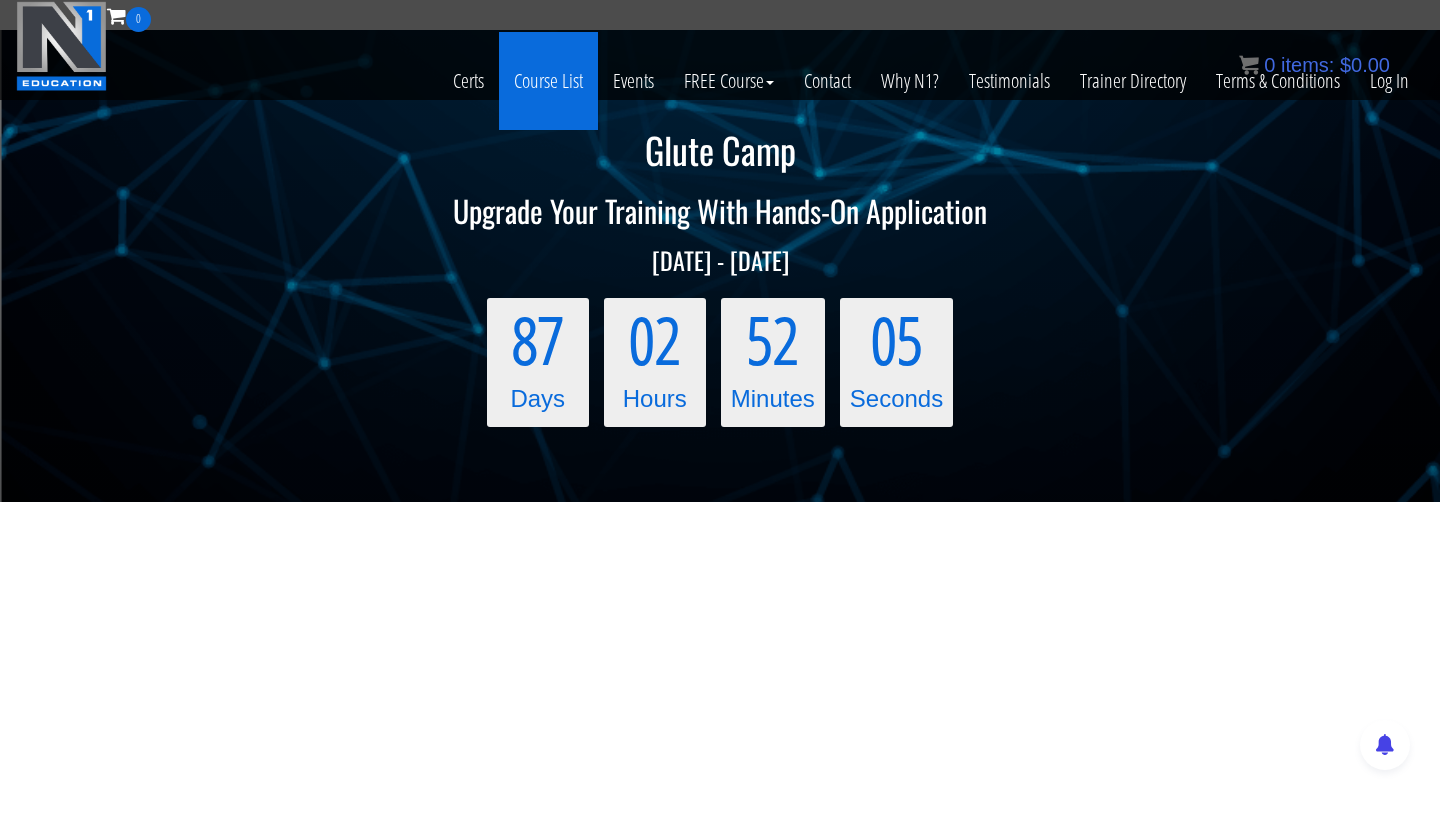 click on "Course List" at bounding box center (548, 81) 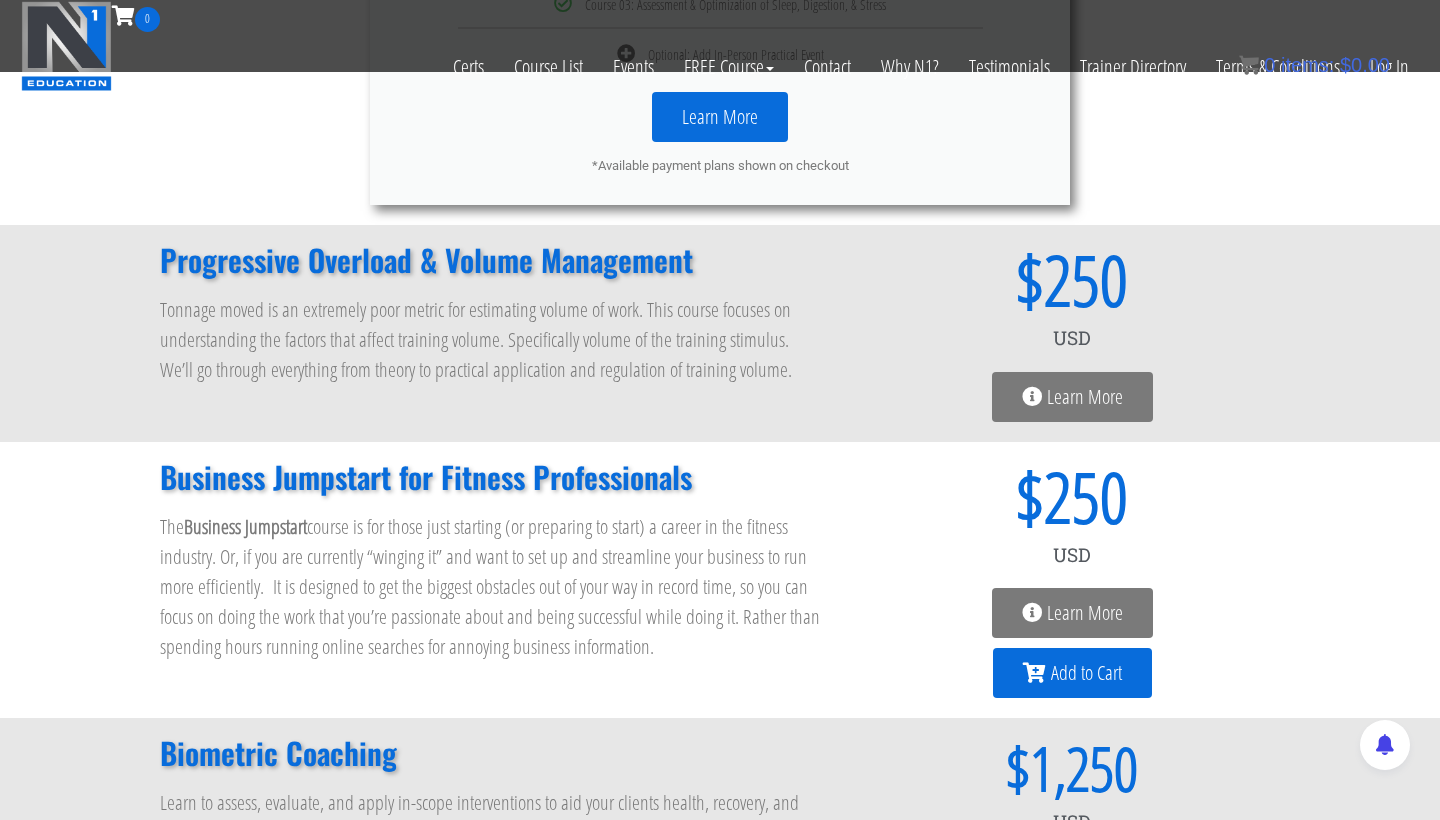 scroll, scrollTop: 1432, scrollLeft: 0, axis: vertical 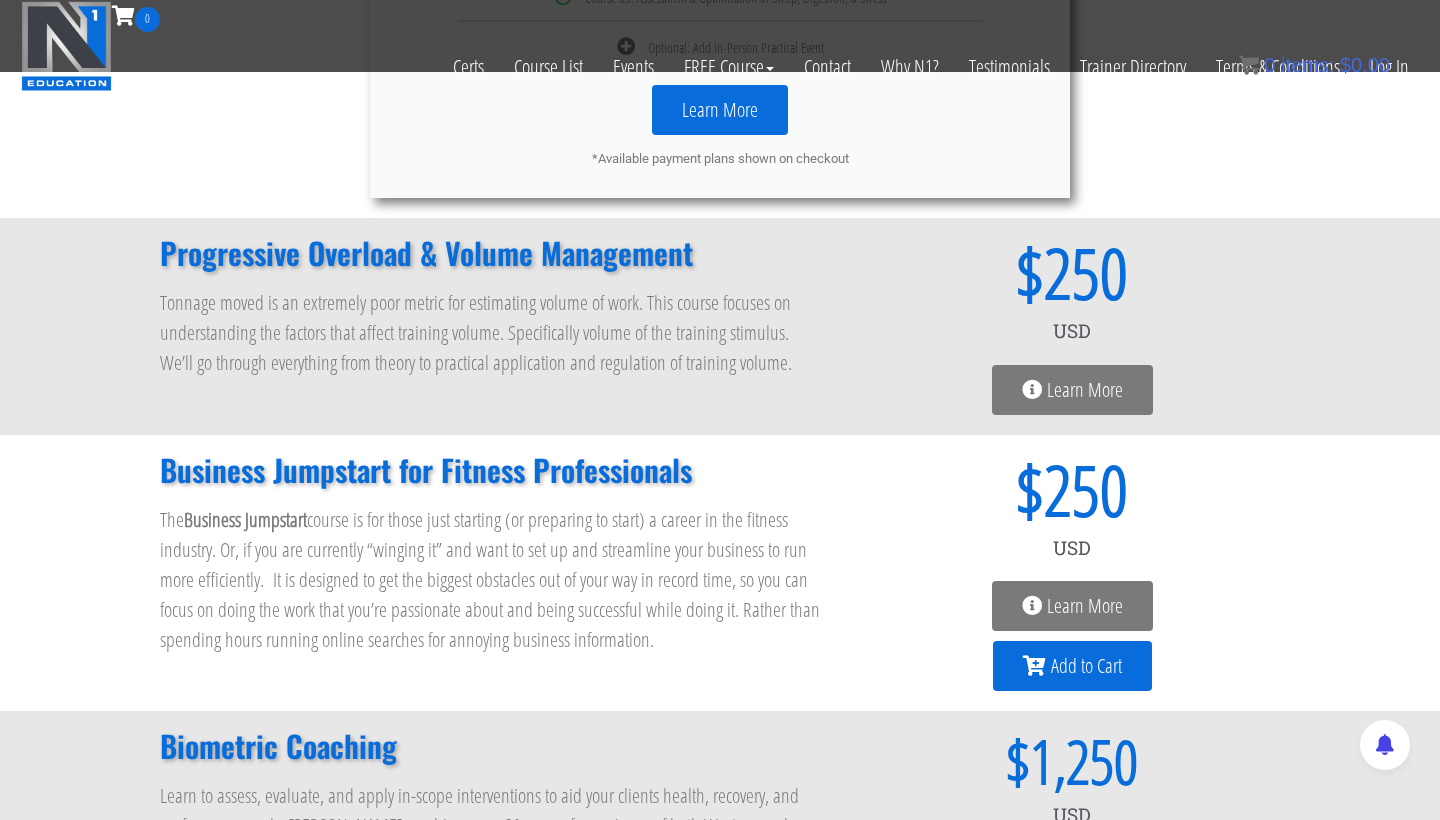 click on "Learn More" at bounding box center [1085, 606] 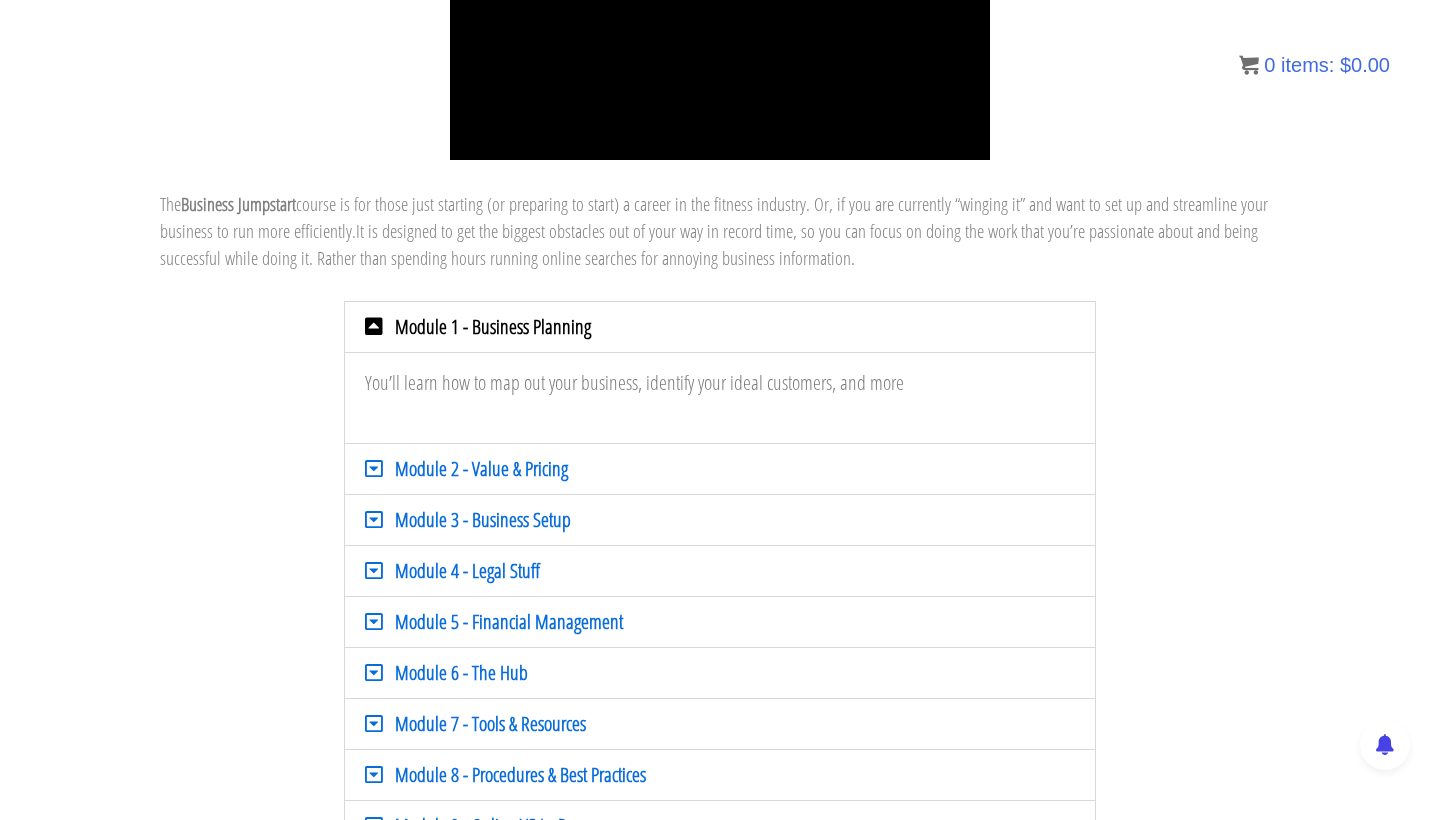scroll, scrollTop: 292, scrollLeft: 0, axis: vertical 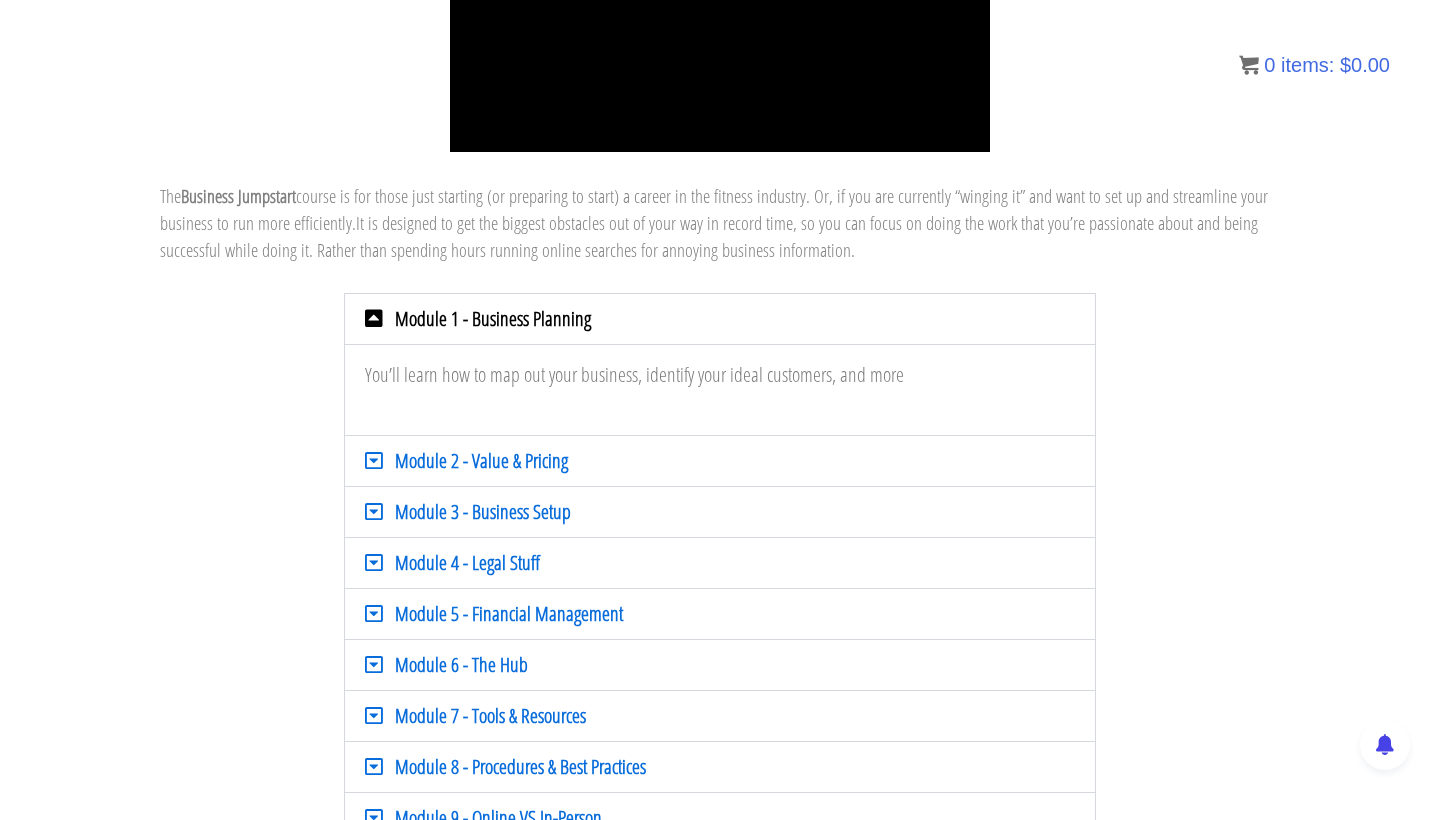 click at bounding box center (380, 461) 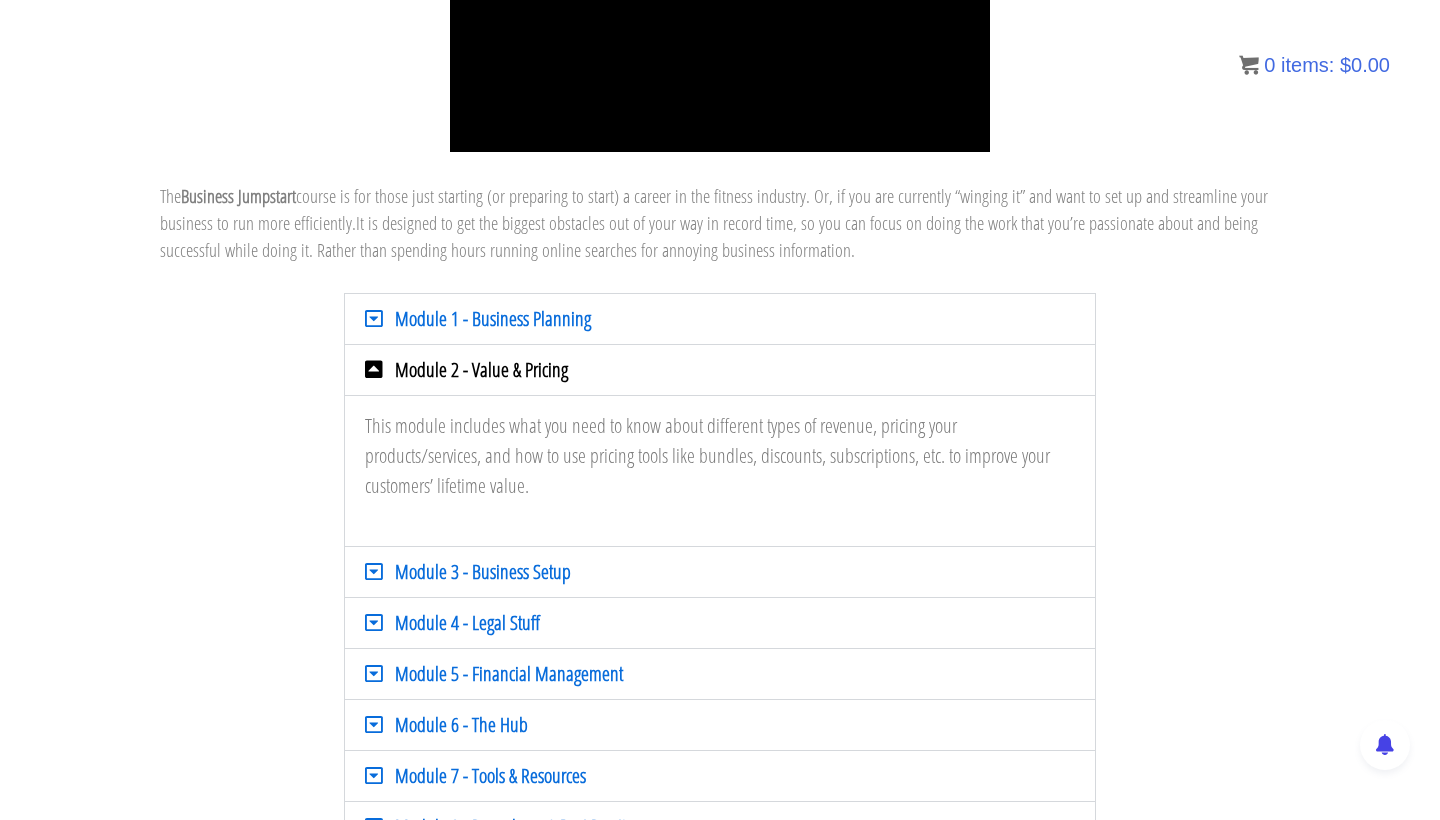 click on "Module 2 - Value & Pricing" at bounding box center (481, 369) 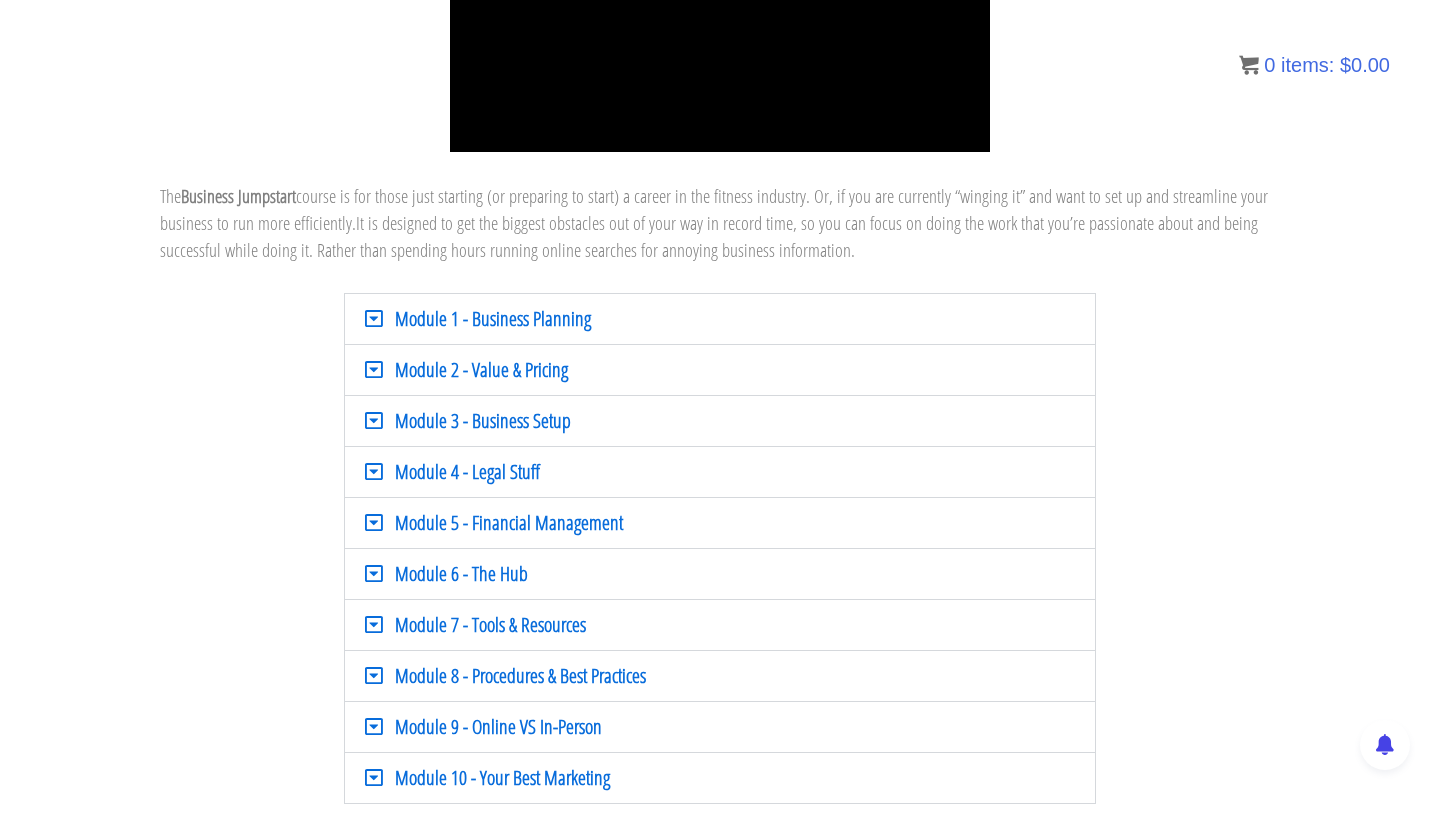 click on "Module 4 - Legal Stuff" at bounding box center [467, 471] 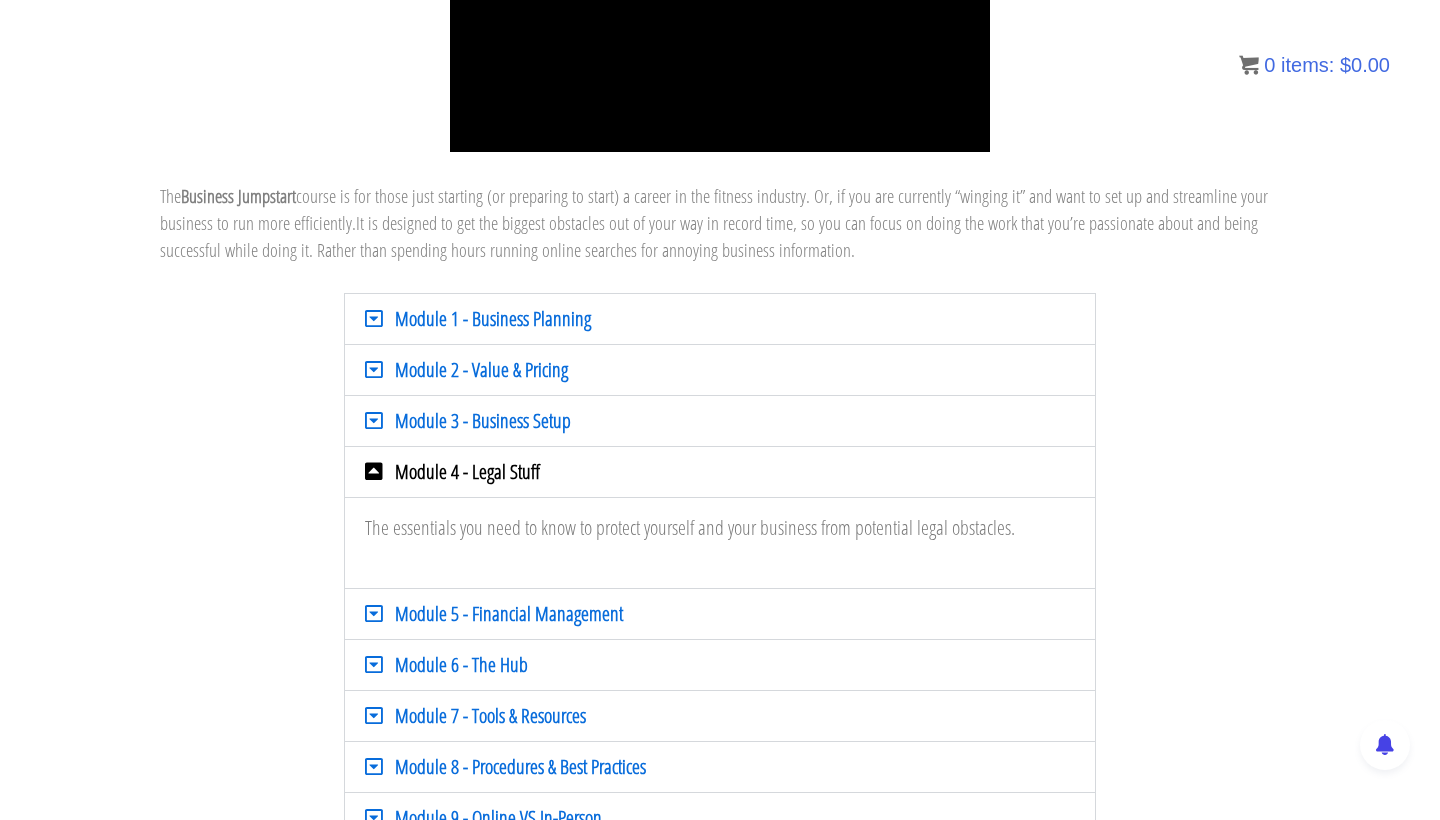 click on "Module 4 - Legal Stuff" at bounding box center [467, 471] 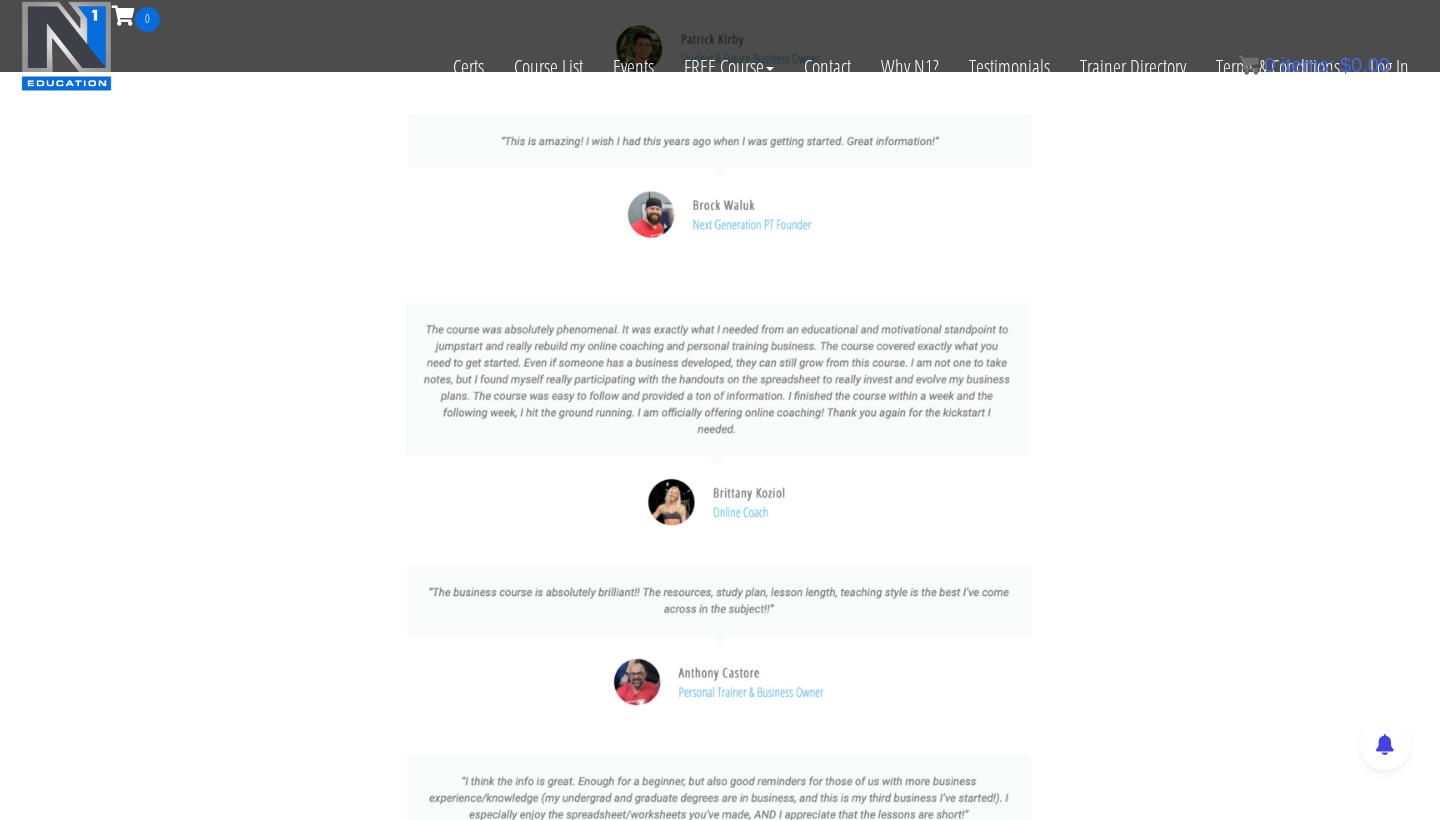 scroll, scrollTop: 4294, scrollLeft: 0, axis: vertical 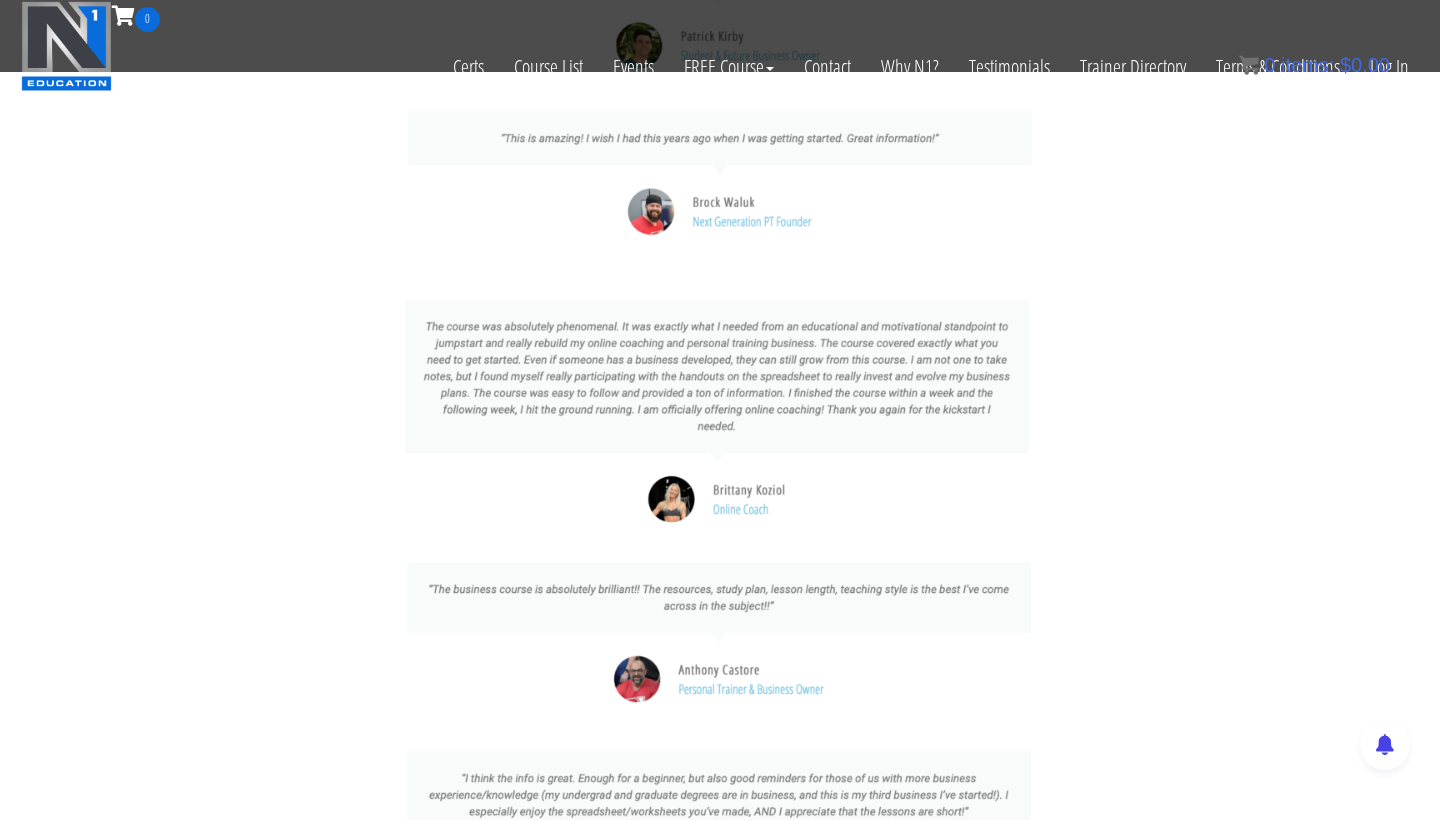 click at bounding box center (720, 412) 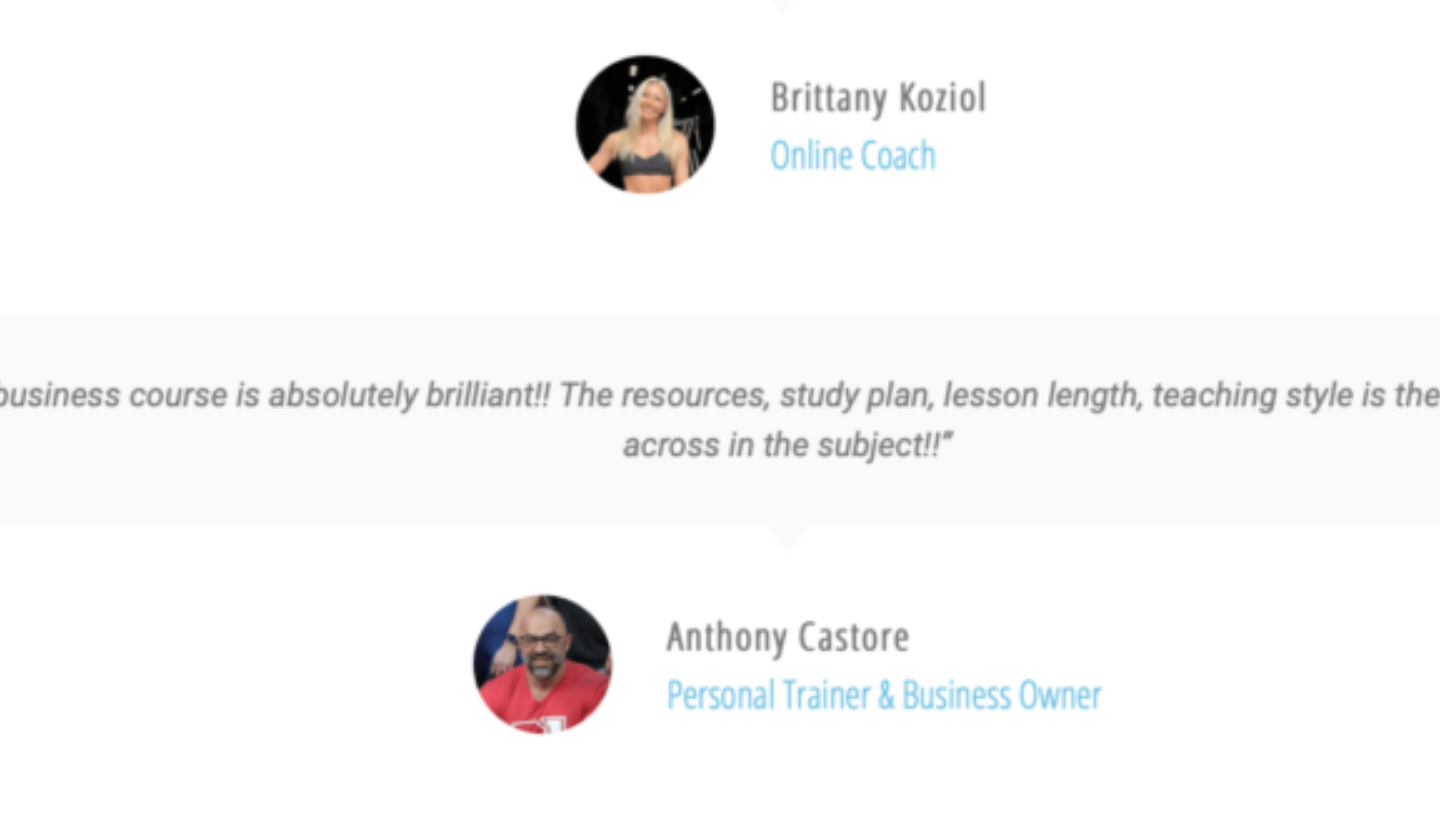 scroll, scrollTop: 4363, scrollLeft: 0, axis: vertical 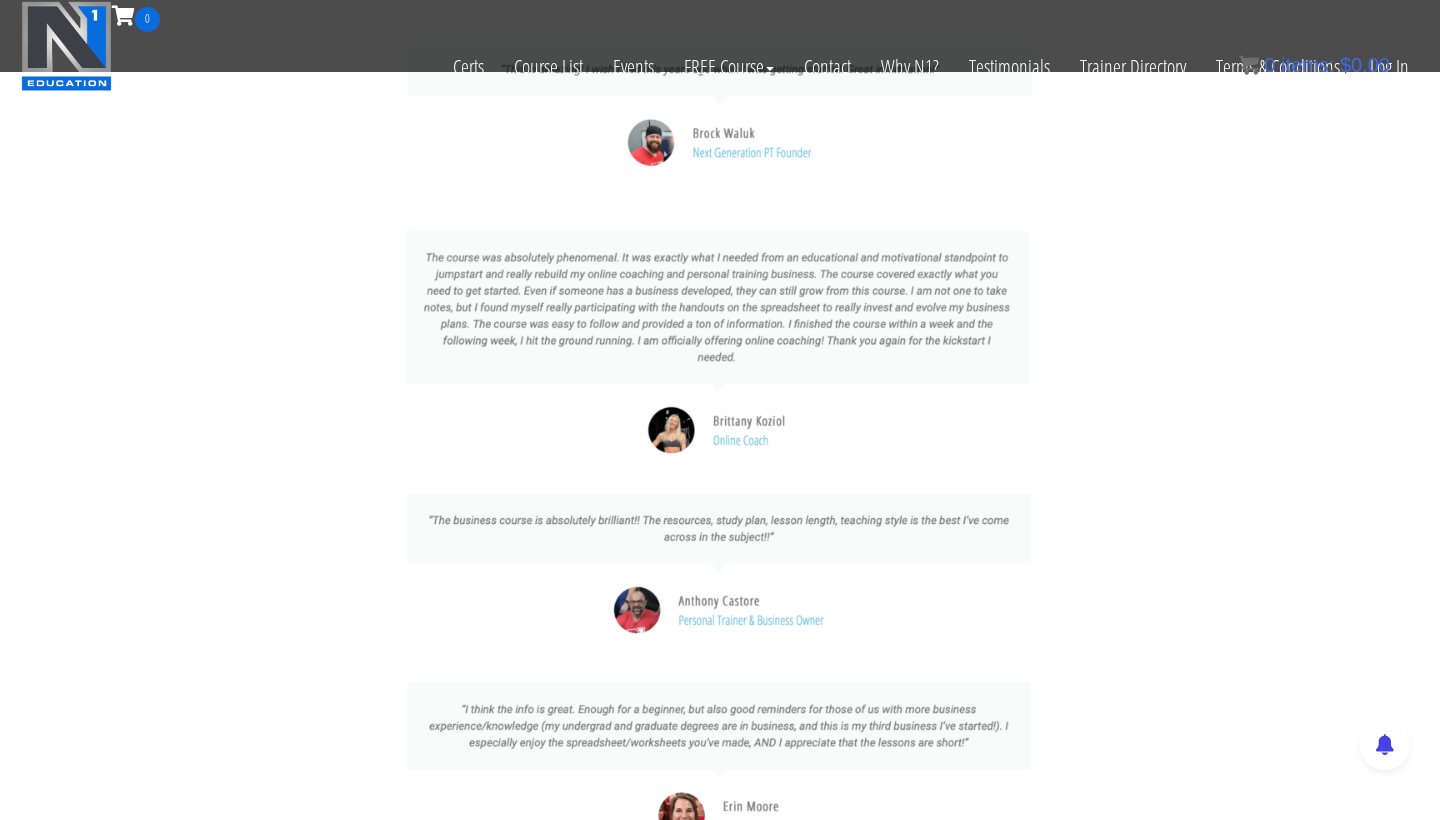 click at bounding box center (720, 343) 